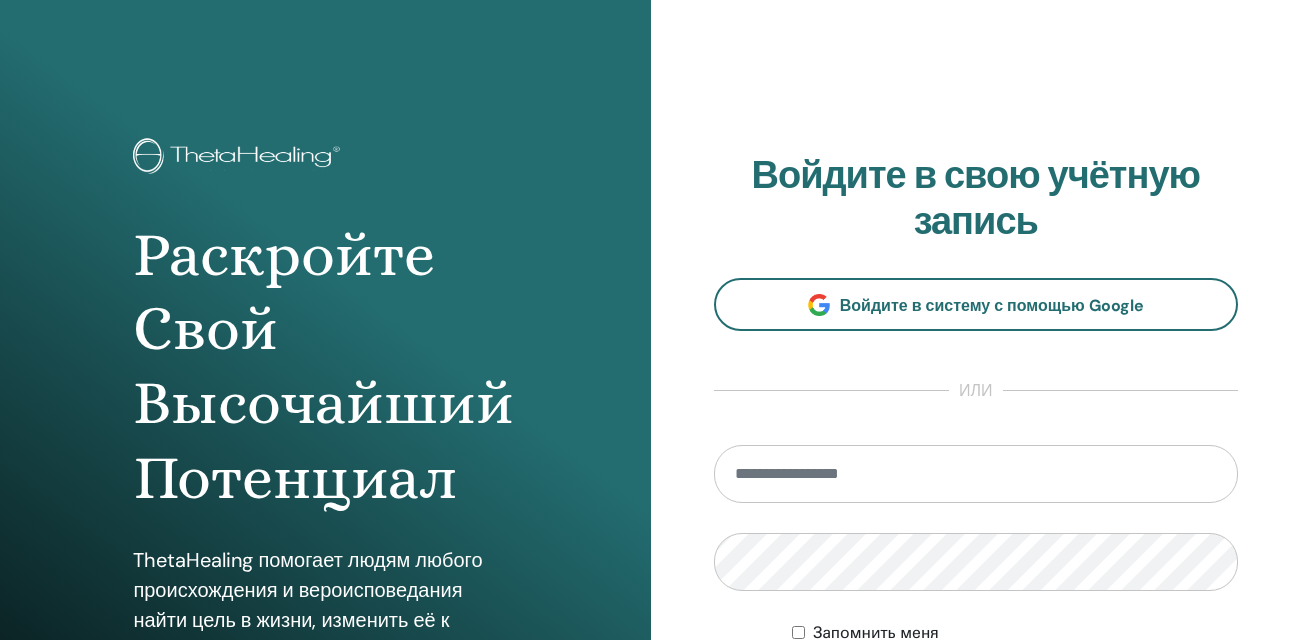 scroll, scrollTop: 100, scrollLeft: 0, axis: vertical 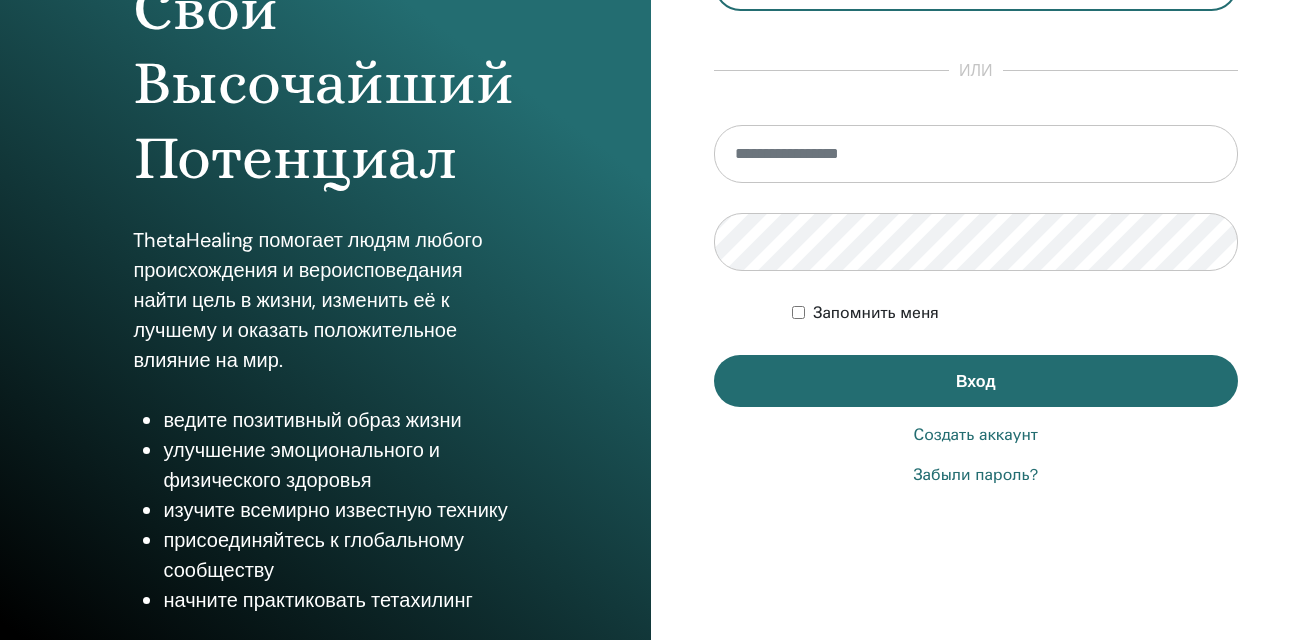 type on "**********" 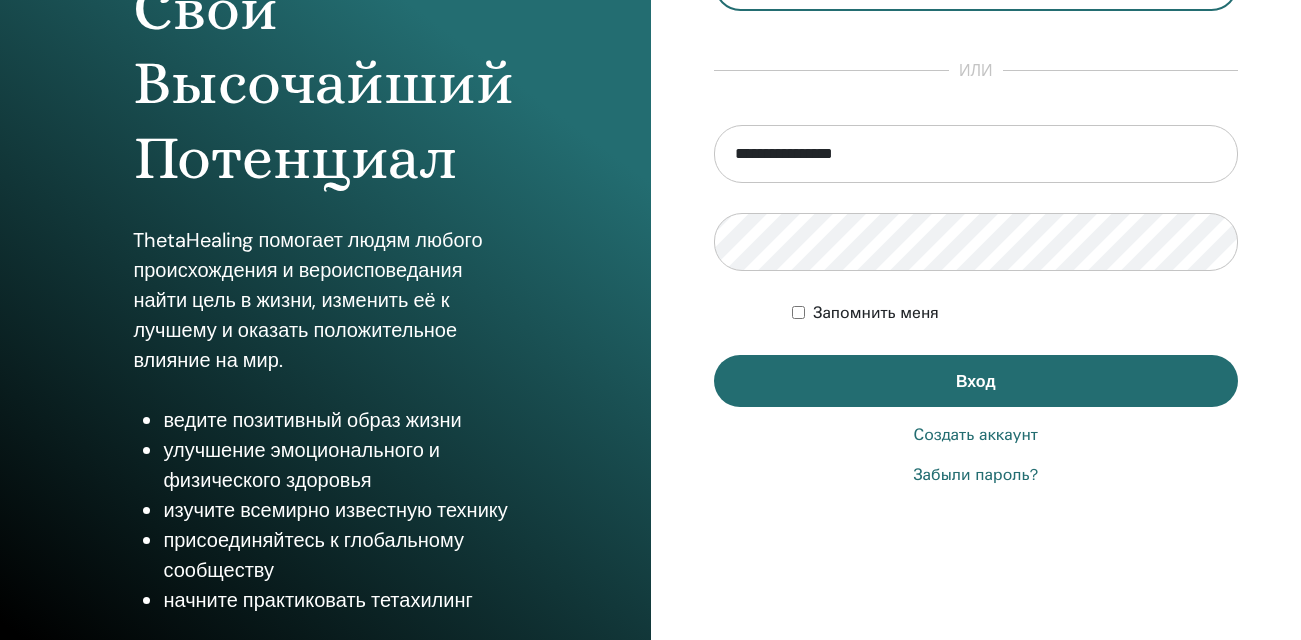 click on "Забыли пароль?" at bounding box center (975, 475) 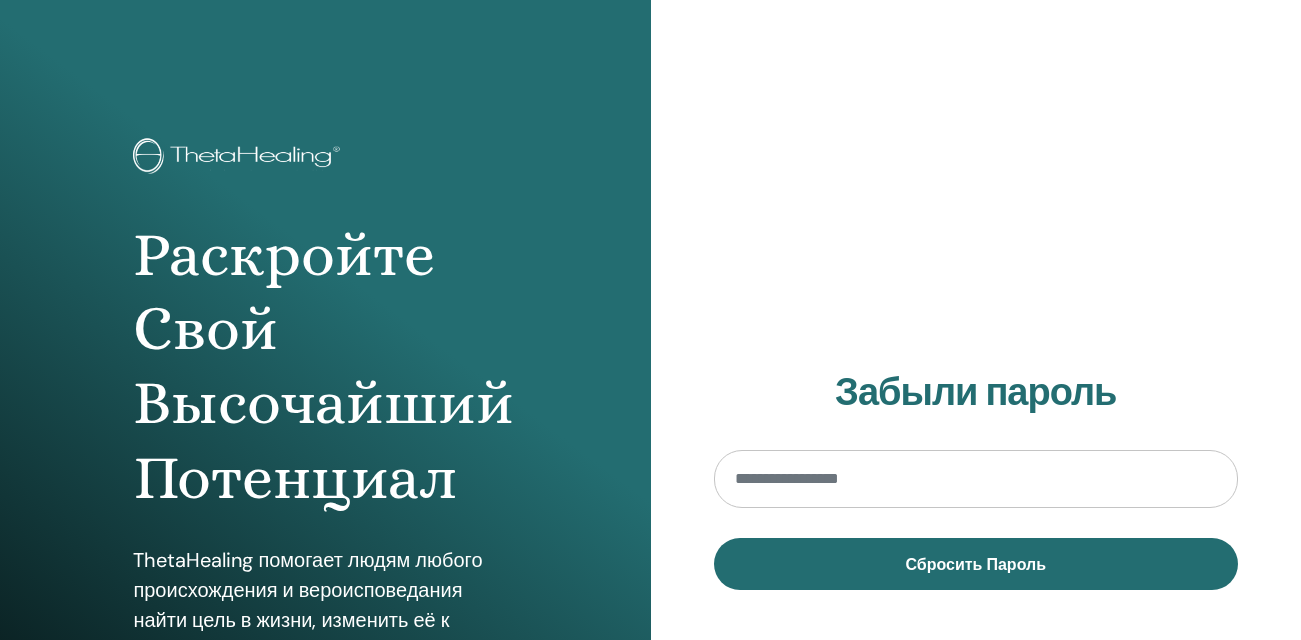 scroll, scrollTop: 0, scrollLeft: 0, axis: both 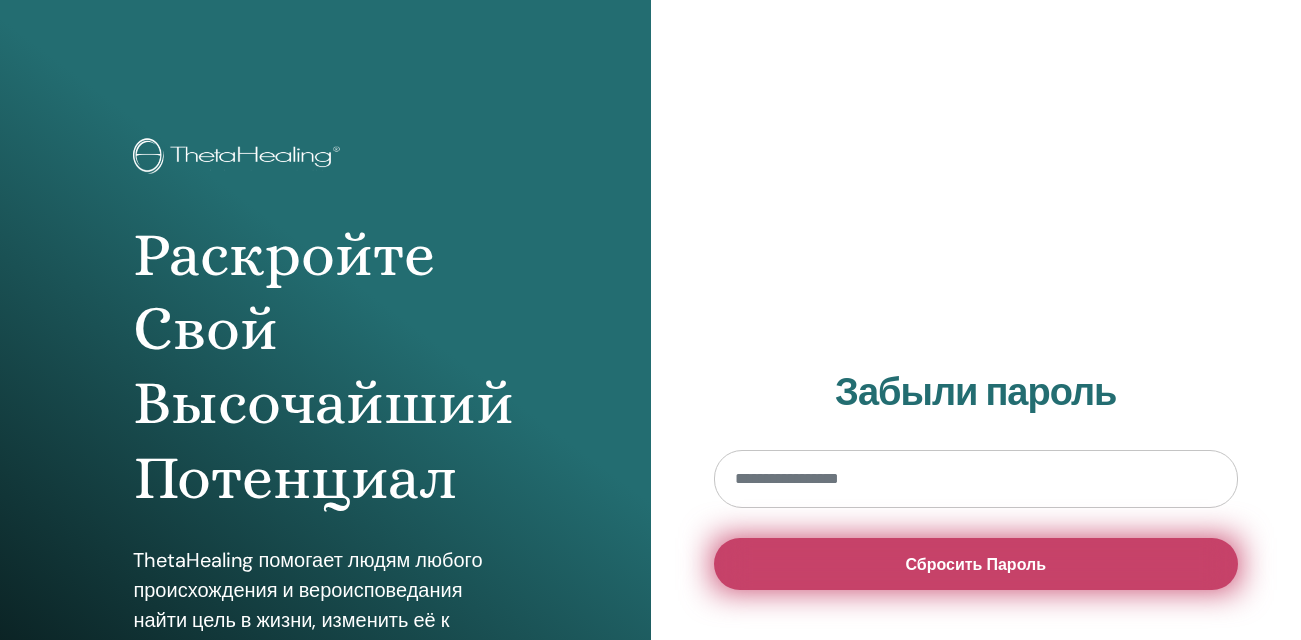 type on "**********" 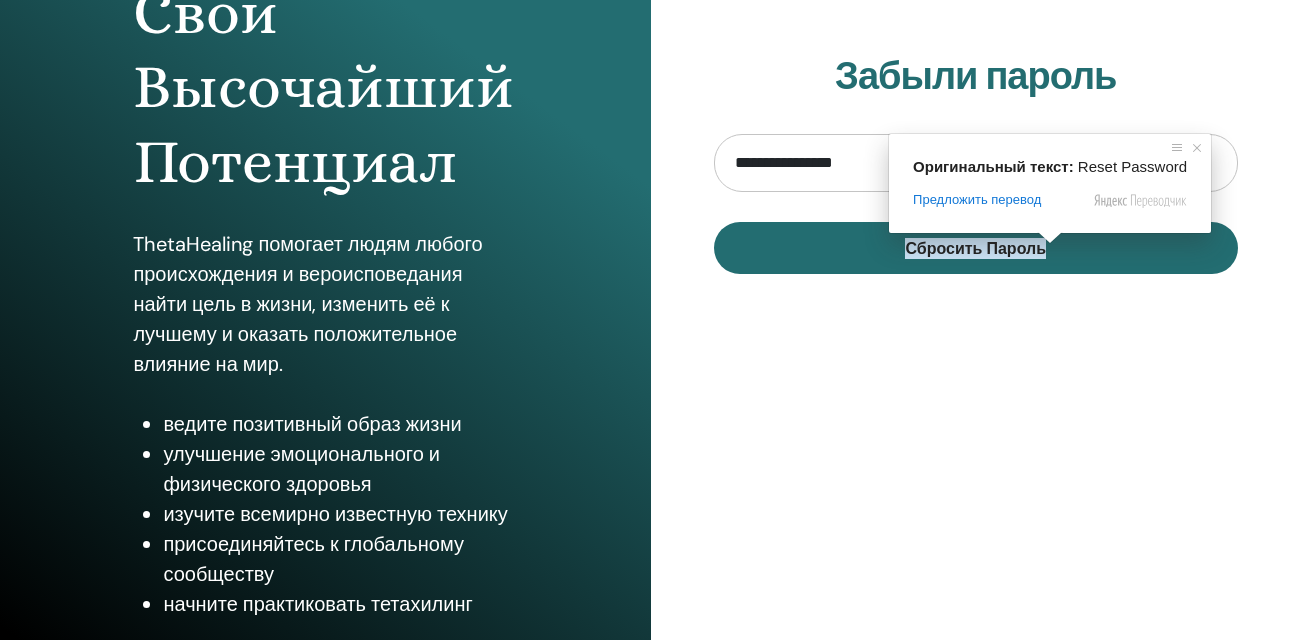 scroll, scrollTop: 320, scrollLeft: 0, axis: vertical 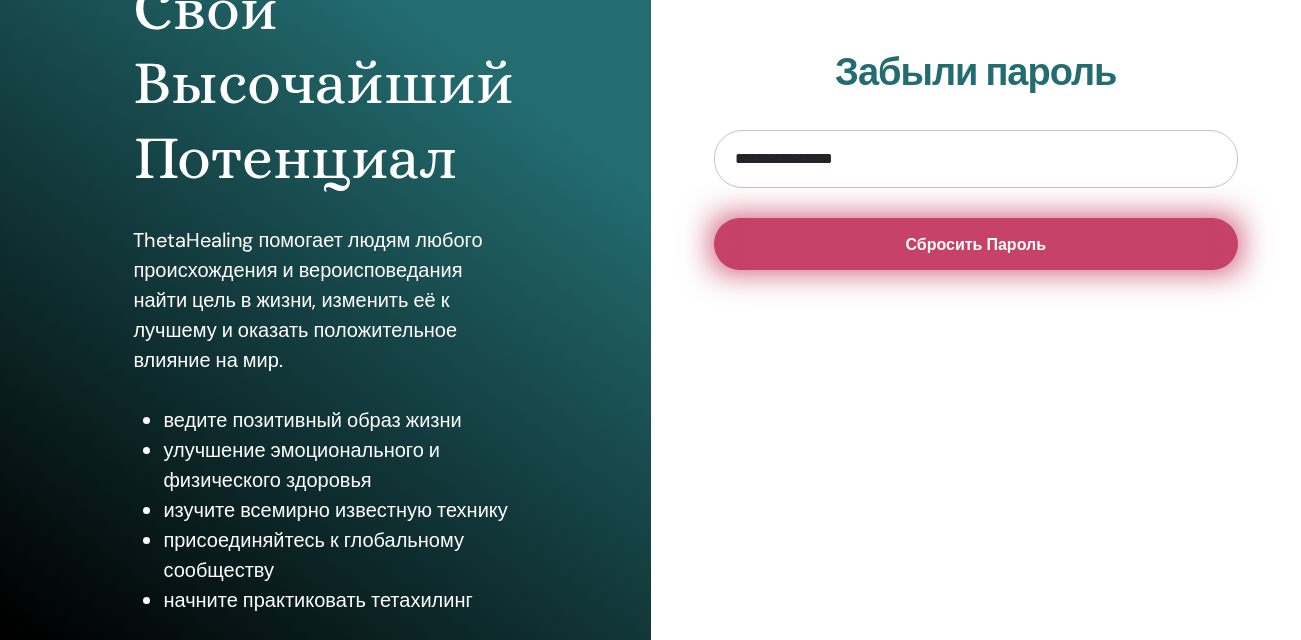click on "Раскройте Свой Высочайший Потенциал
ThetaHealing помогает людям любого происхождения и вероисповедания найти цель в жизни, изменить её к лучшему и оказать положительное влияние на мир.
ведите позитивный образ жизни
улучшение эмоционального и физического здоровья
изучите всемирно известную технику
присоединяйтесь к глобальному сообществу" at bounding box center [650, 0] 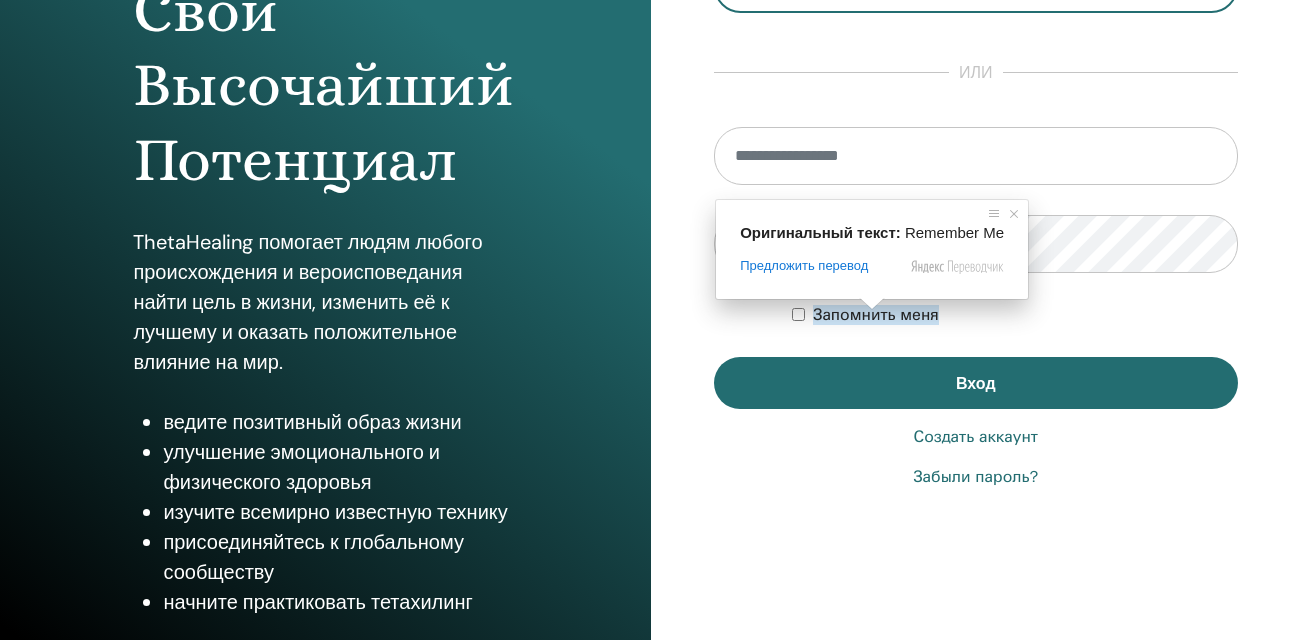 scroll, scrollTop: 320, scrollLeft: 0, axis: vertical 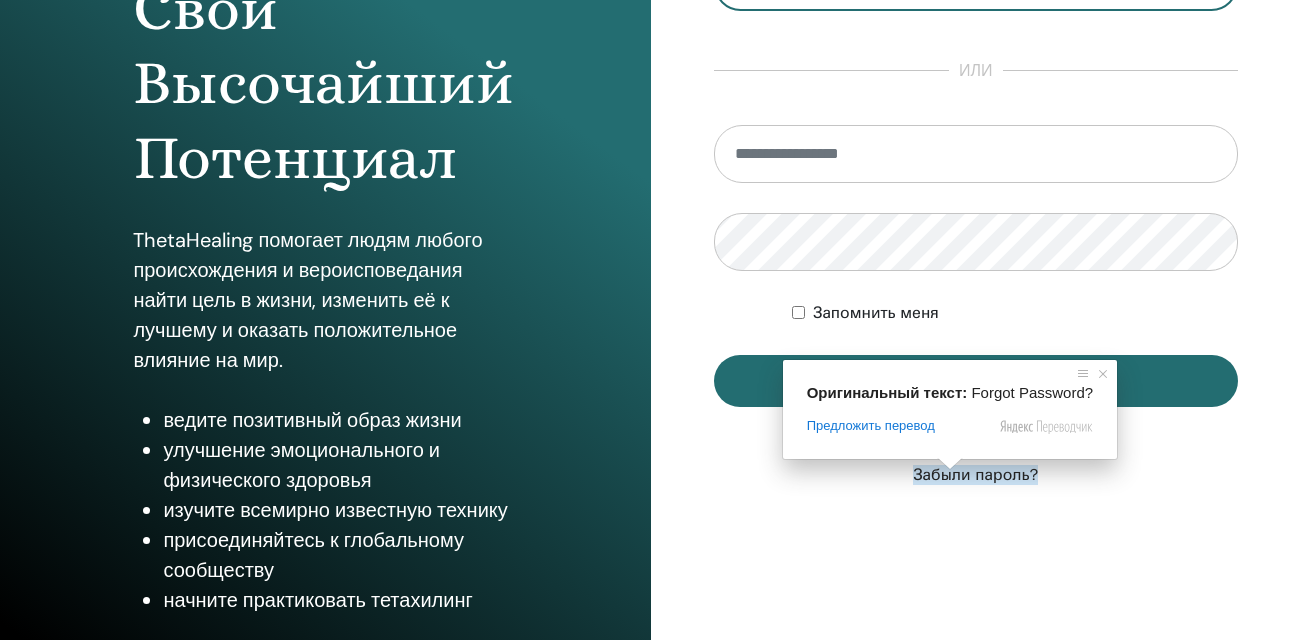 type on "**********" 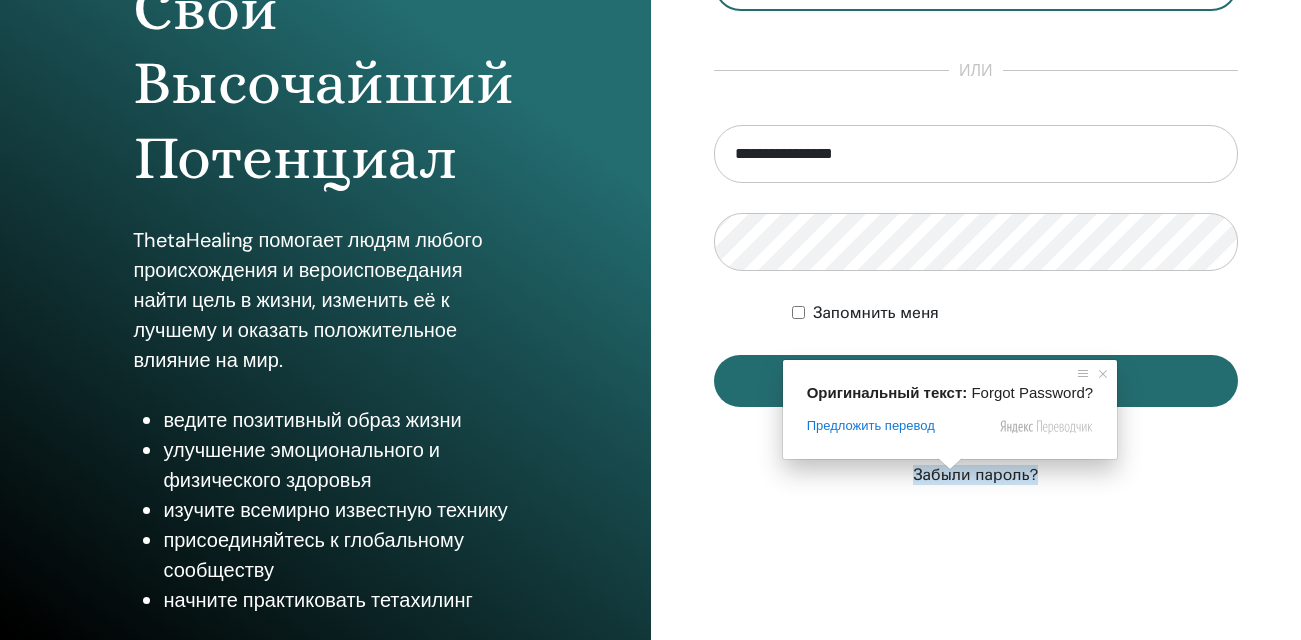 click on "Раскройте Свой Высочайший Потенциал
ThetaHealing помогает людям любого происхождения и вероисповедания найти цель в жизни, изменить её к лучшему и оказать положительное влияние на мир.
ведите позитивный образ жизни
улучшение эмоционального и физического здоровья
изучите всемирно известную технику
присоединяйтесь к глобальному сообществу" at bounding box center [650, 0] 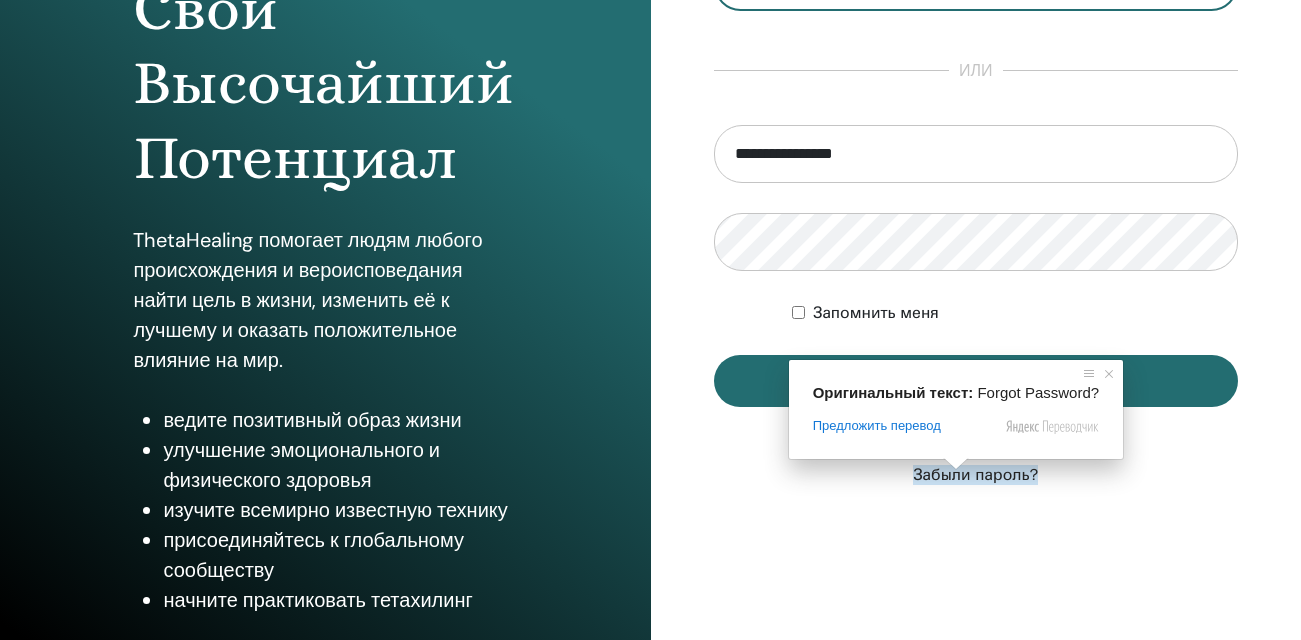 click on "Забыли пароль?" at bounding box center (975, 475) 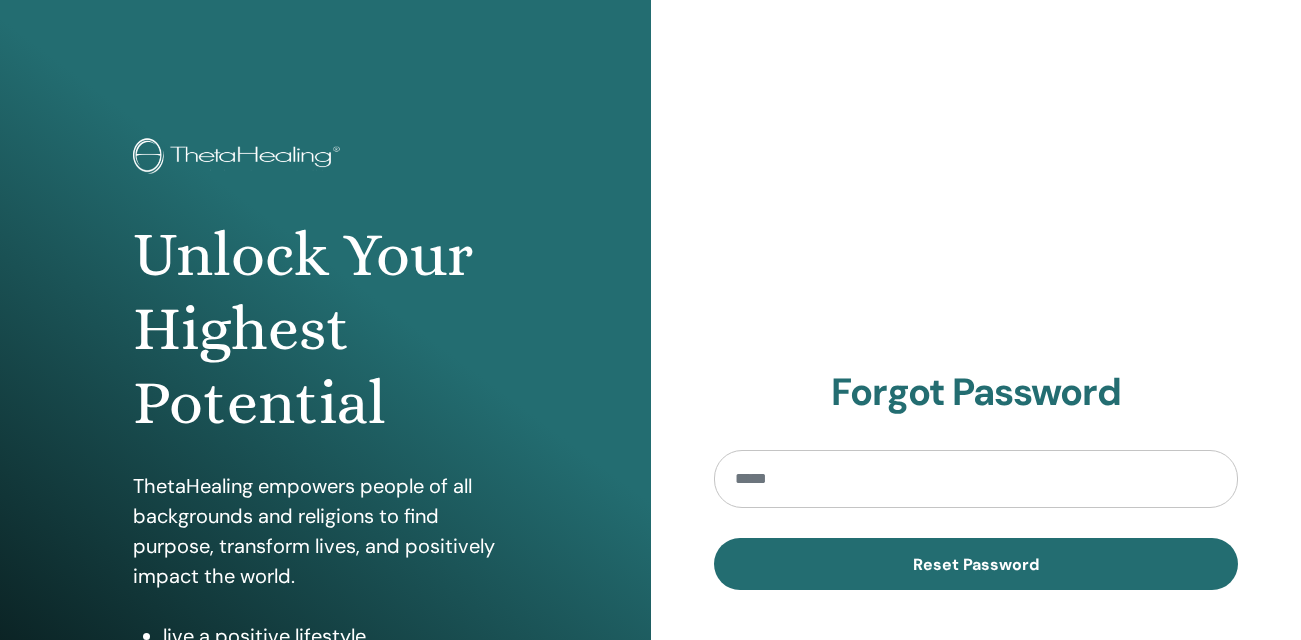 scroll, scrollTop: 0, scrollLeft: 0, axis: both 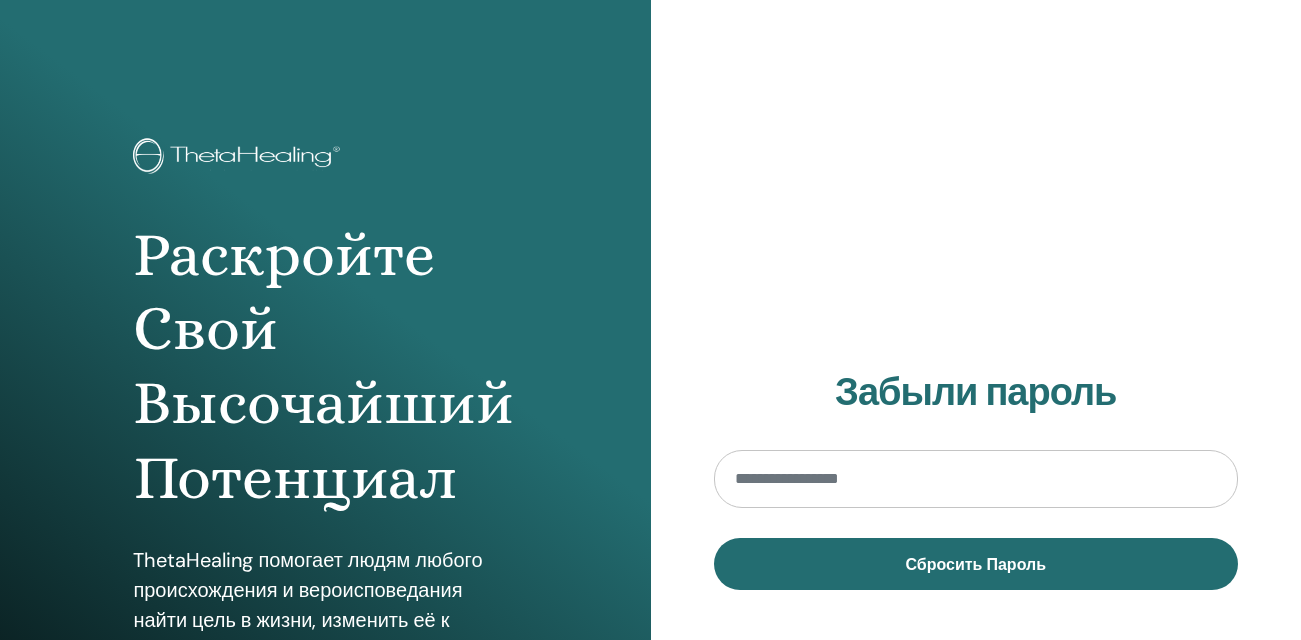 click at bounding box center [976, 479] 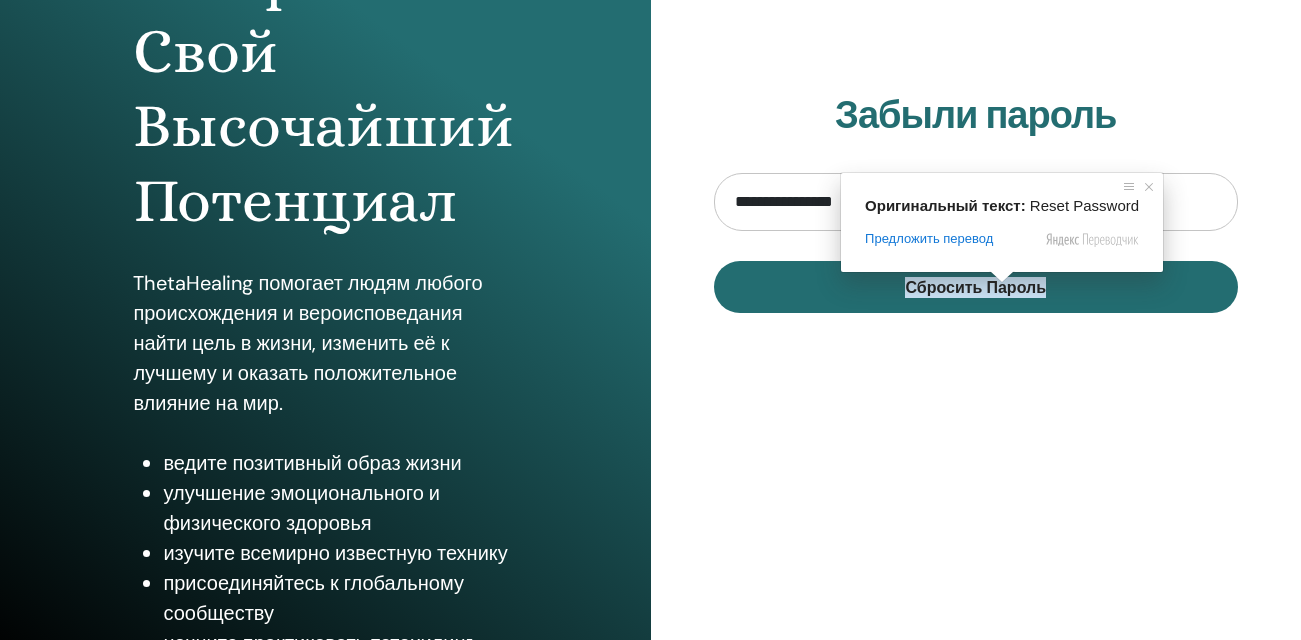scroll, scrollTop: 300, scrollLeft: 0, axis: vertical 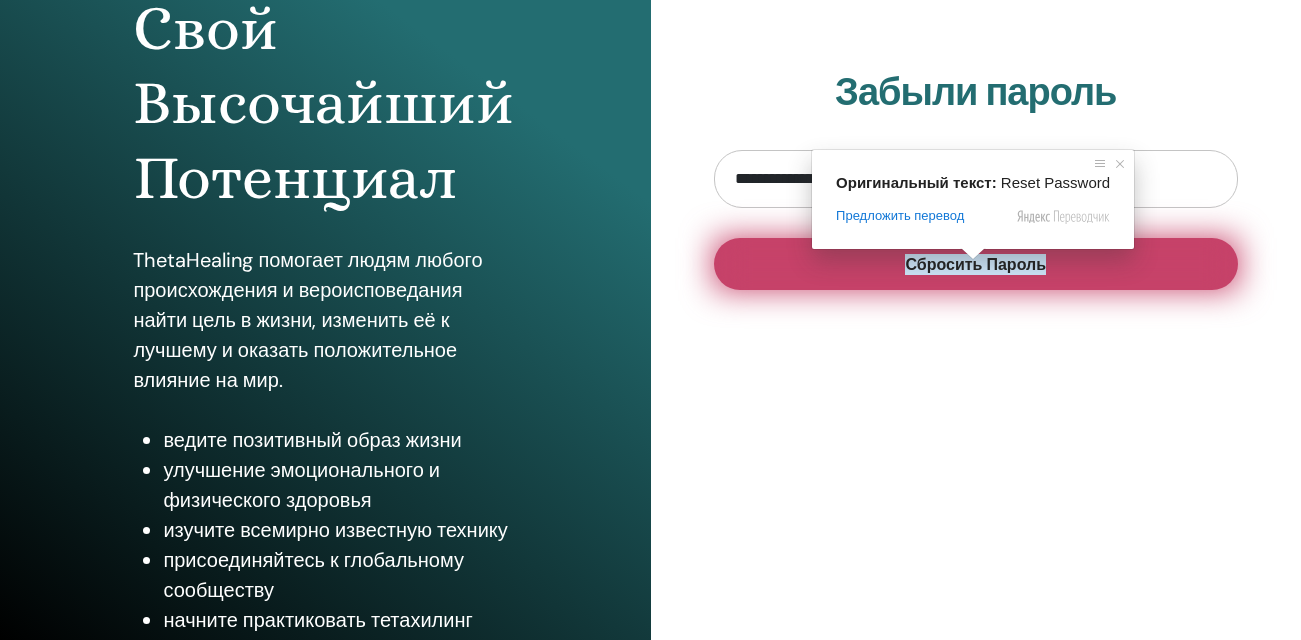 click on "Раскройте Свой Высочайший Потенциал
ThetaHealing помогает людям любого происхождения и вероисповедания найти цель в жизни, изменить её к лучшему и оказать положительное влияние на мир.
ведите позитивный образ жизни
улучшение эмоционального и физического здоровья
изучите всемирно известную технику
присоединяйтесь к глобальному сообществу" at bounding box center (650, 20) 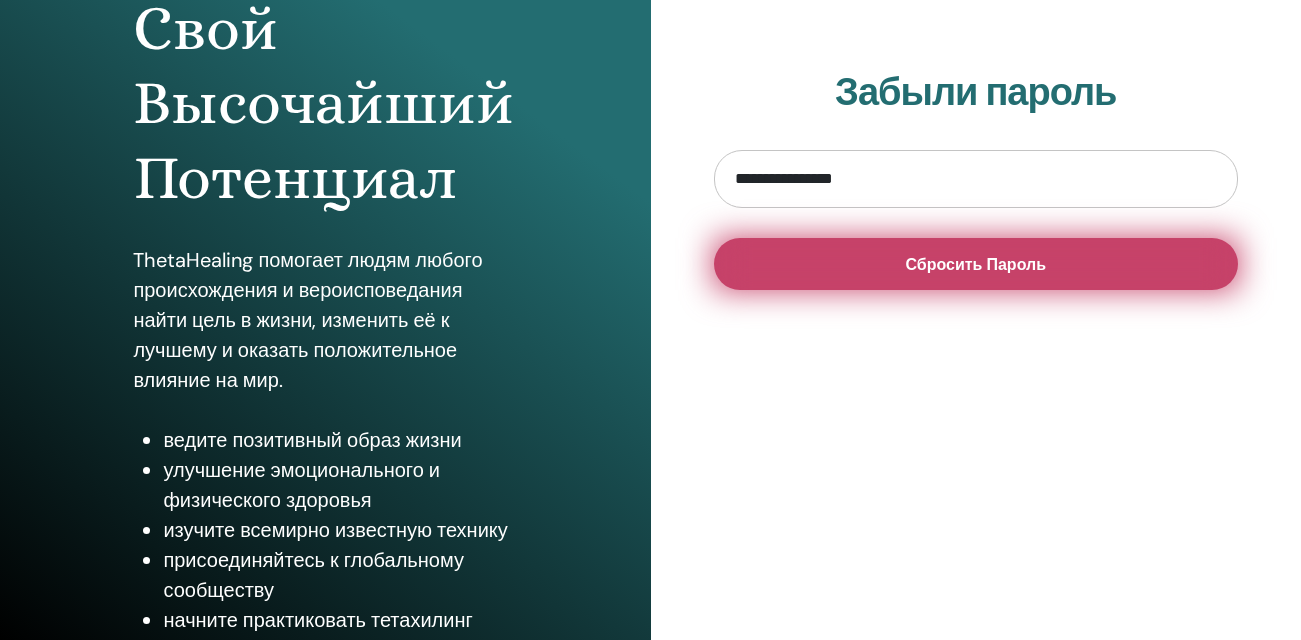 click on "Раскройте Свой Высочайший Потенциал
ThetaHealing помогает людям любого происхождения и вероисповедания найти цель в жизни, изменить её к лучшему и оказать положительное влияние на мир.
ведите позитивный образ жизни
улучшение эмоционального и физического здоровья
изучите всемирно известную технику
присоединяйтесь к глобальному сообществу" at bounding box center [650, 20] 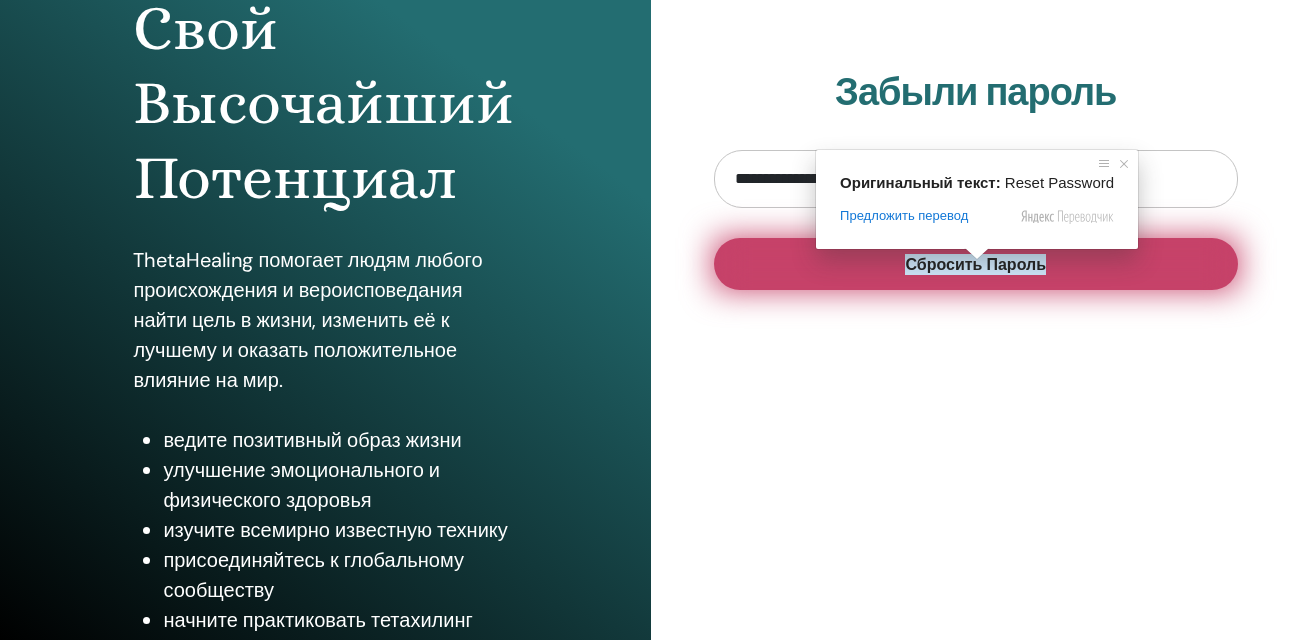 click on "Сбросить Пароль" at bounding box center (975, 264) 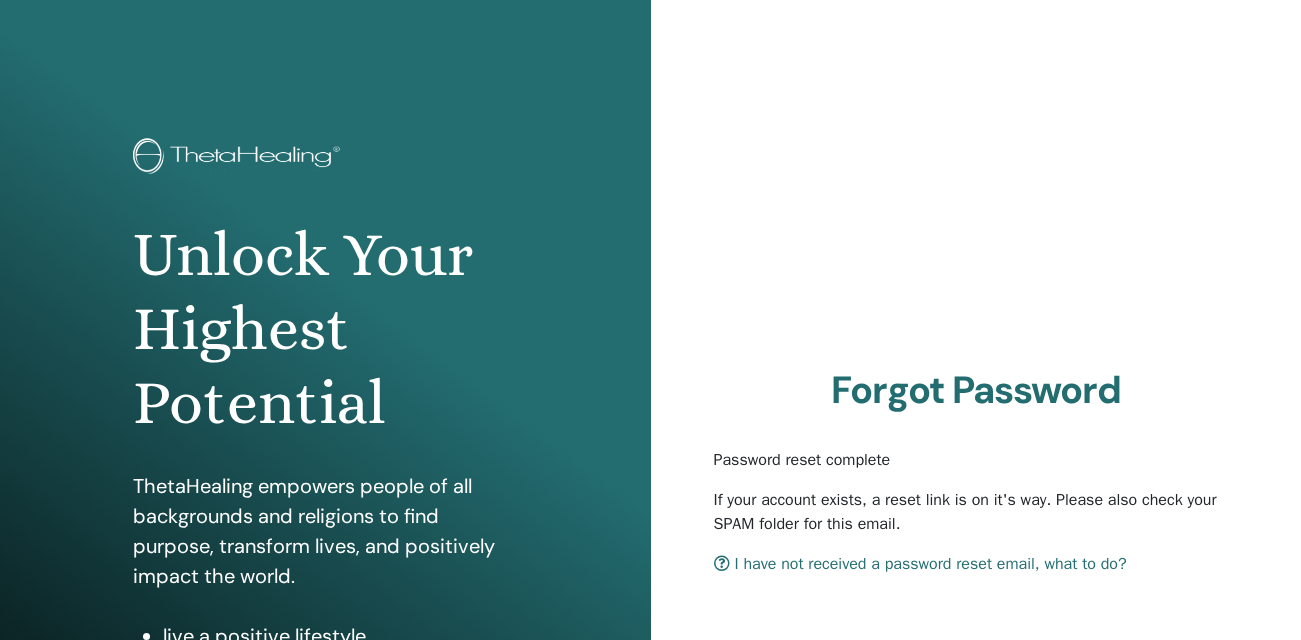scroll, scrollTop: 0, scrollLeft: 0, axis: both 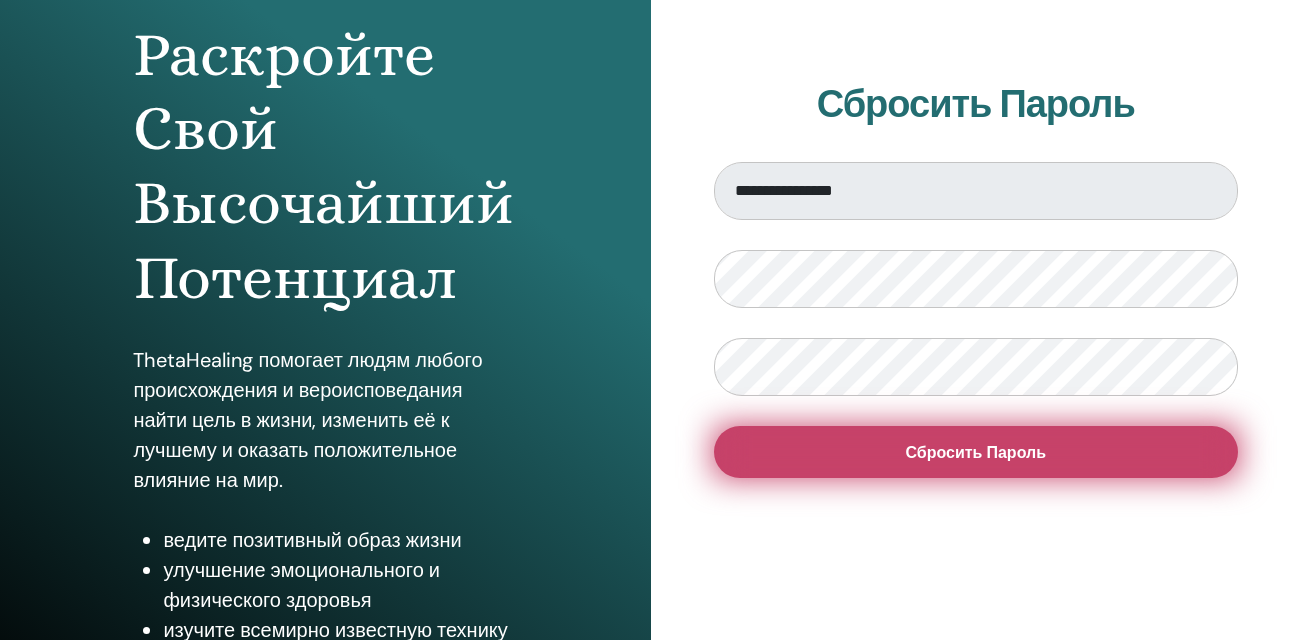 click on "Сбросить Пароль" at bounding box center [975, 452] 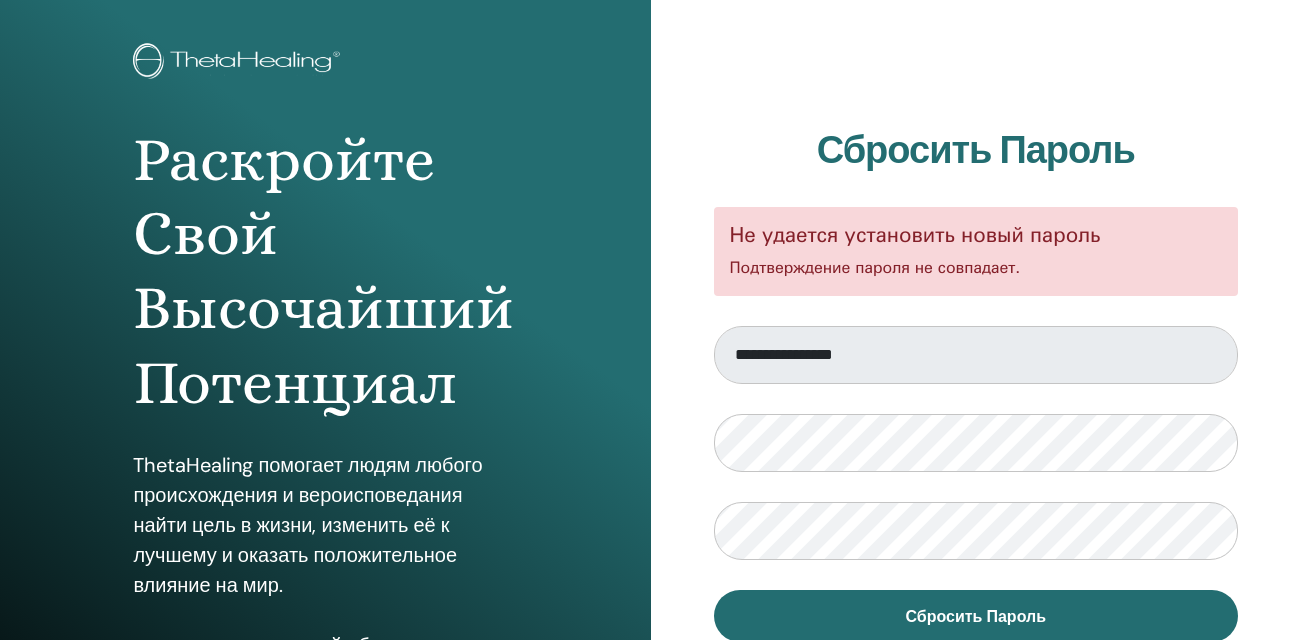 scroll, scrollTop: 200, scrollLeft: 0, axis: vertical 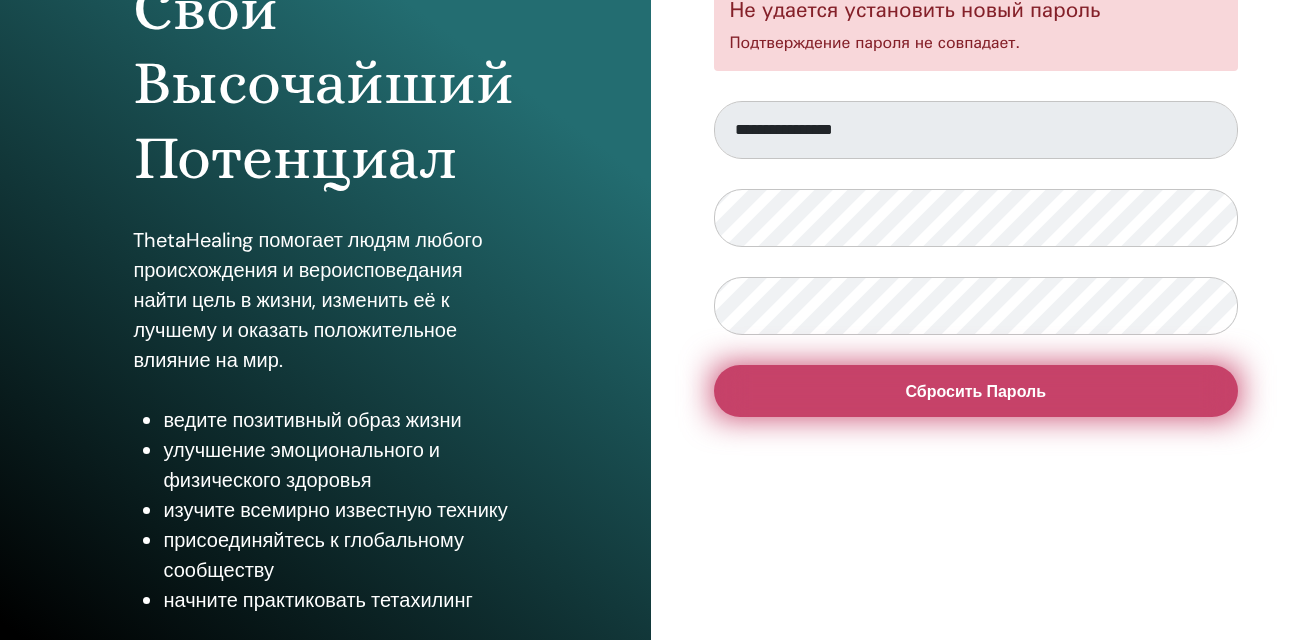 click on "Сбросить Пароль" at bounding box center (975, 391) 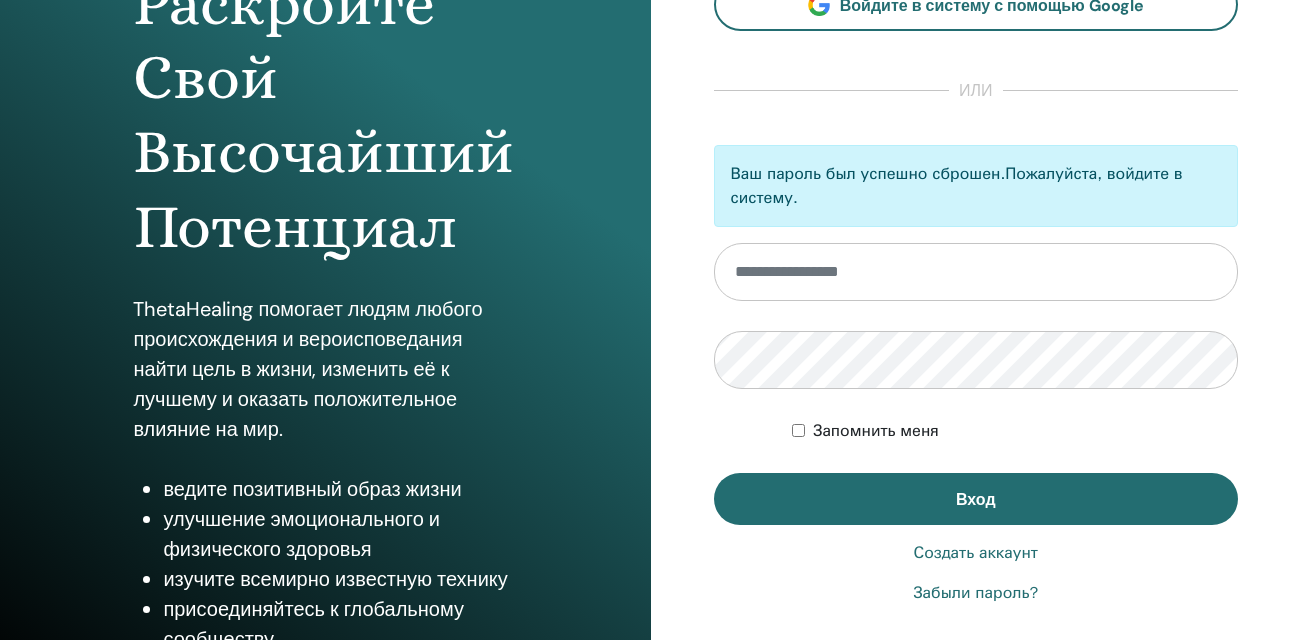 scroll, scrollTop: 300, scrollLeft: 0, axis: vertical 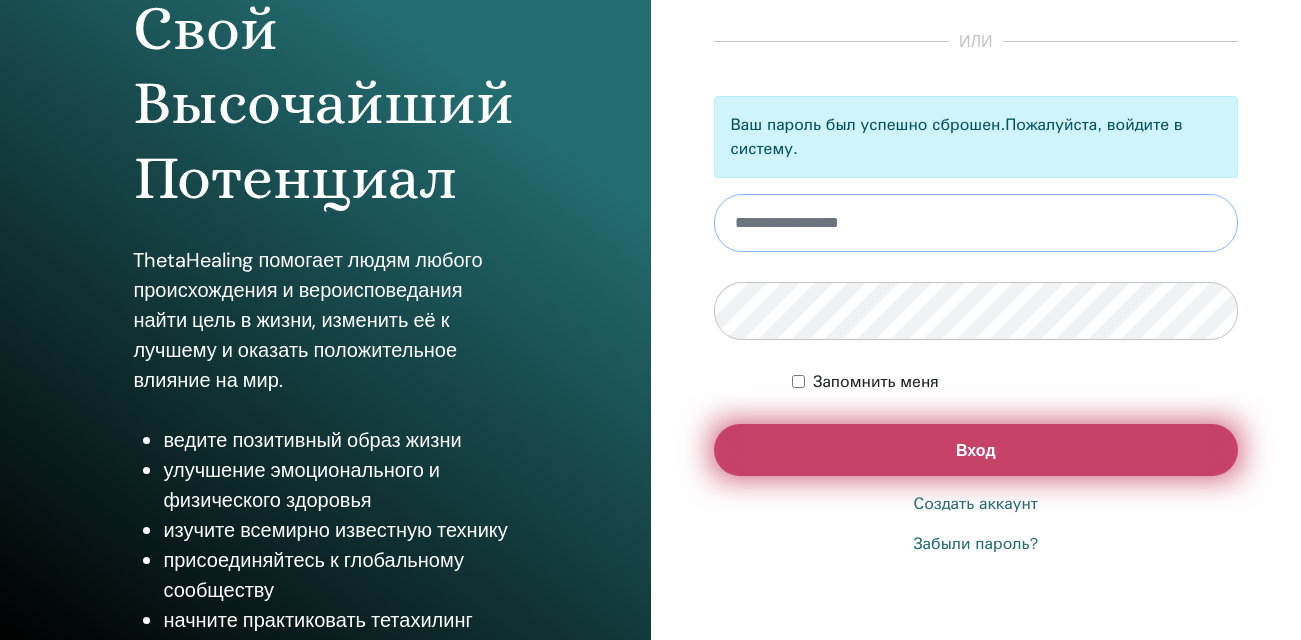 type on "**********" 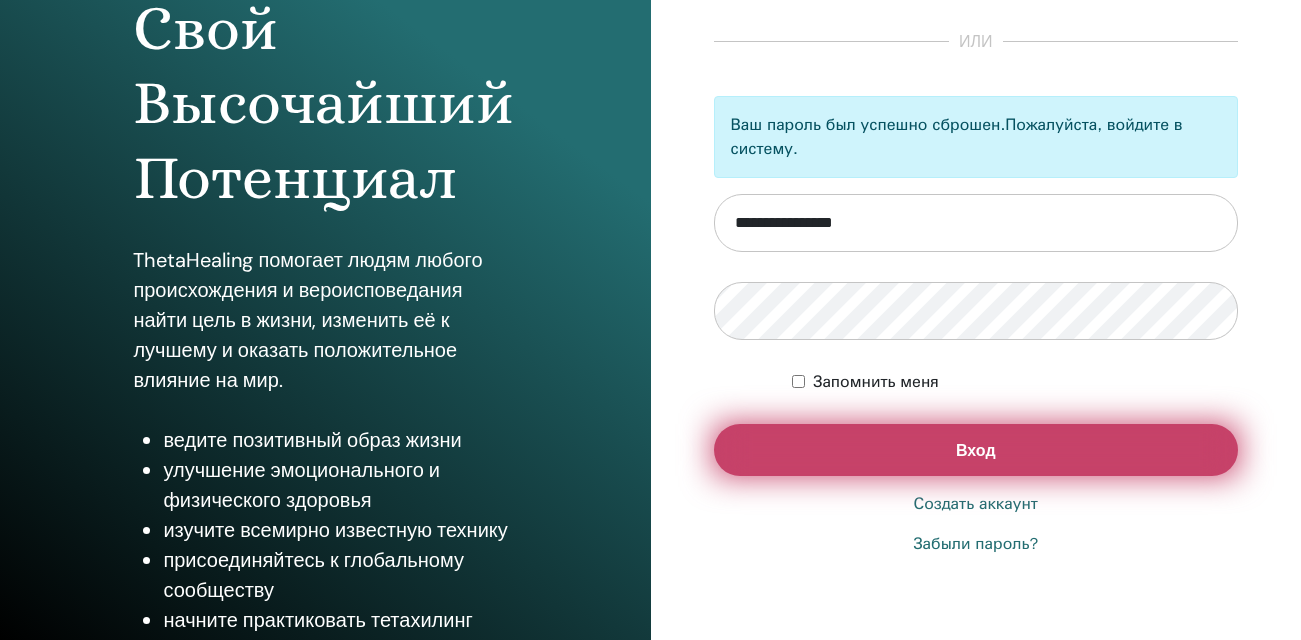 click on "Вход" at bounding box center [976, 450] 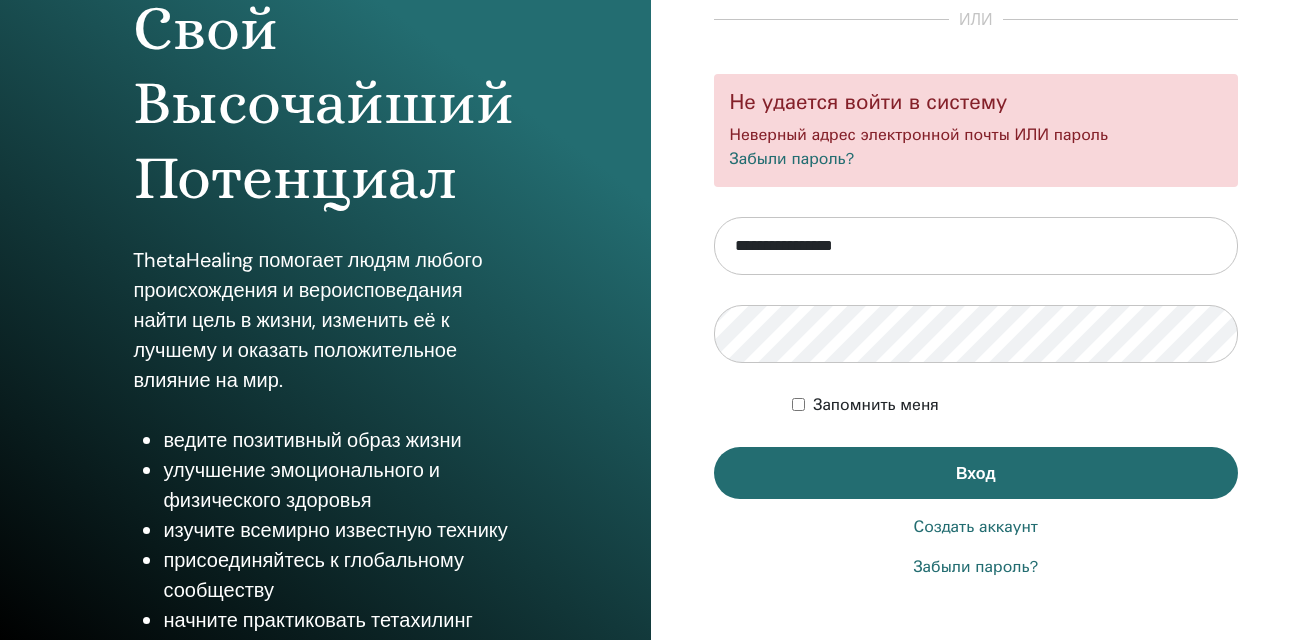 scroll, scrollTop: 320, scrollLeft: 0, axis: vertical 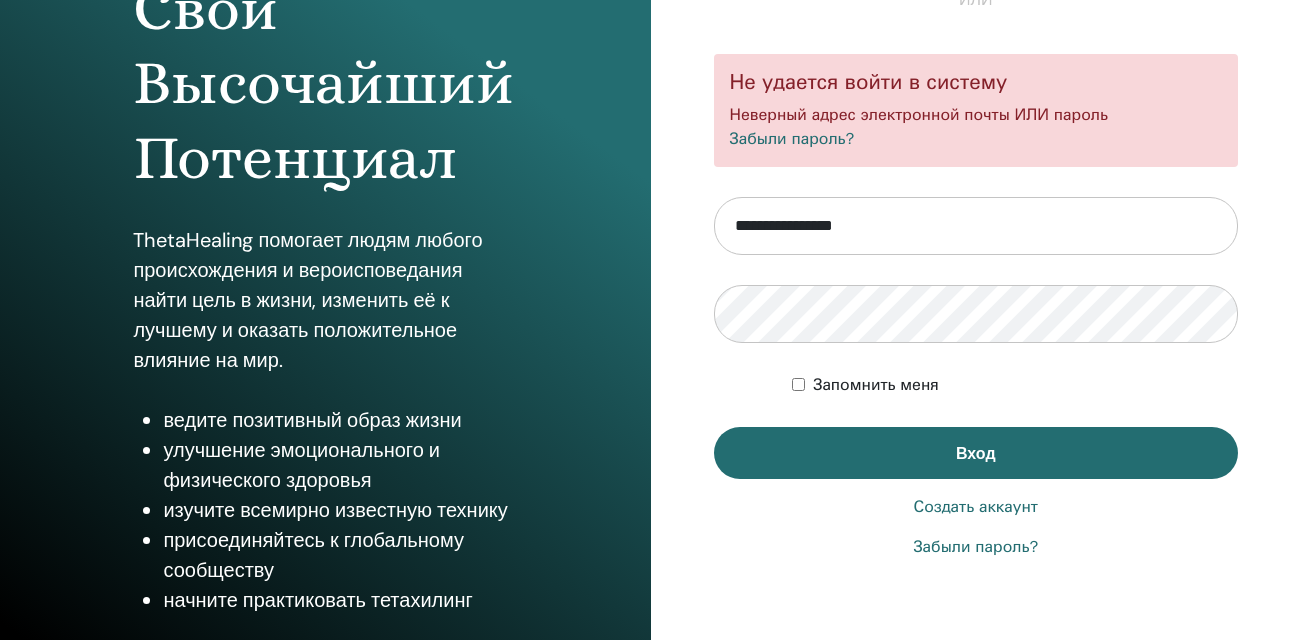 click on "Забыли пароль?" at bounding box center [975, 547] 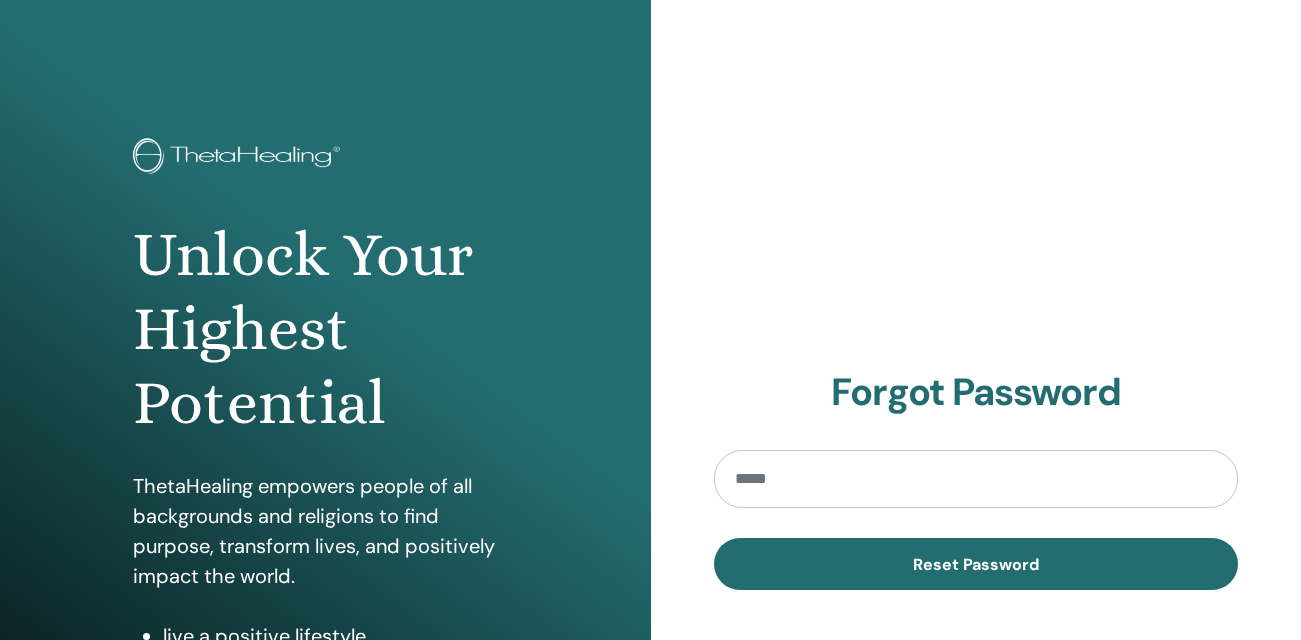 scroll, scrollTop: 0, scrollLeft: 0, axis: both 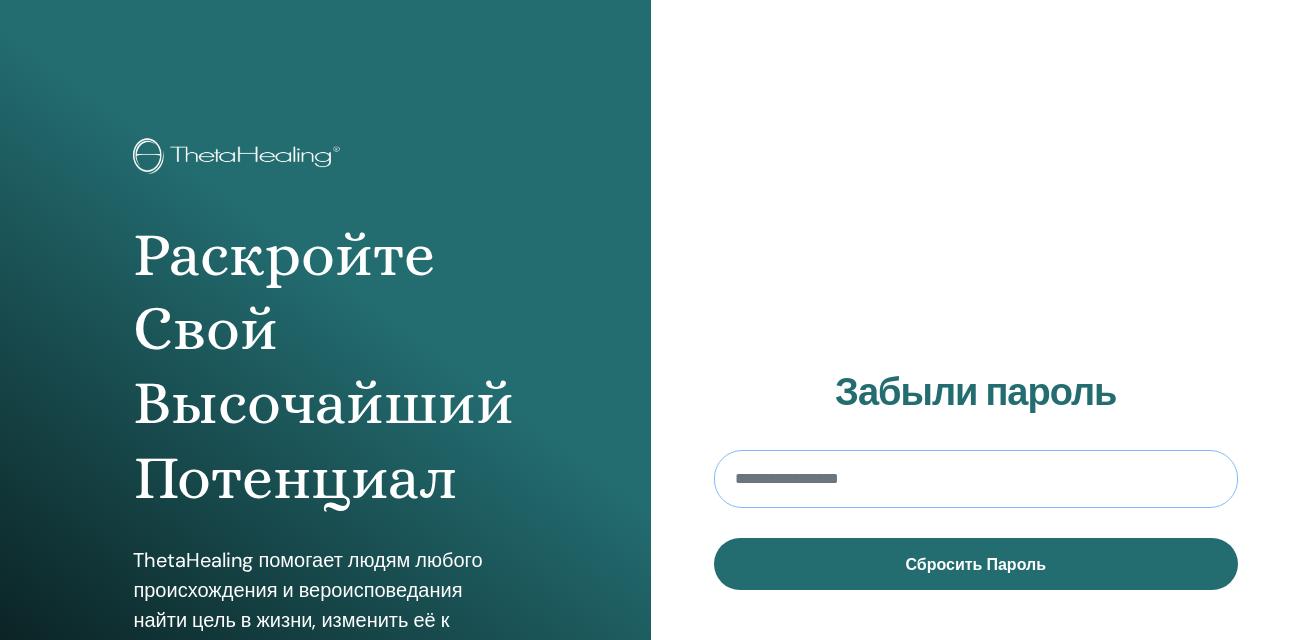 click at bounding box center [976, 479] 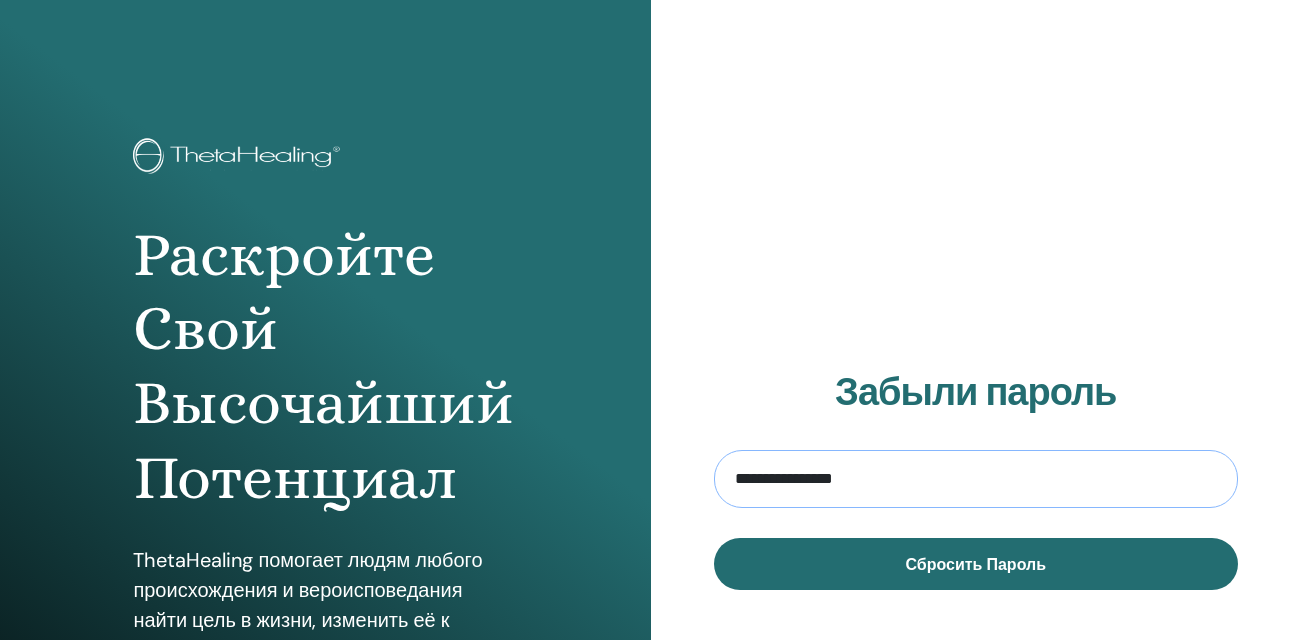 click on "**********" at bounding box center [976, 479] 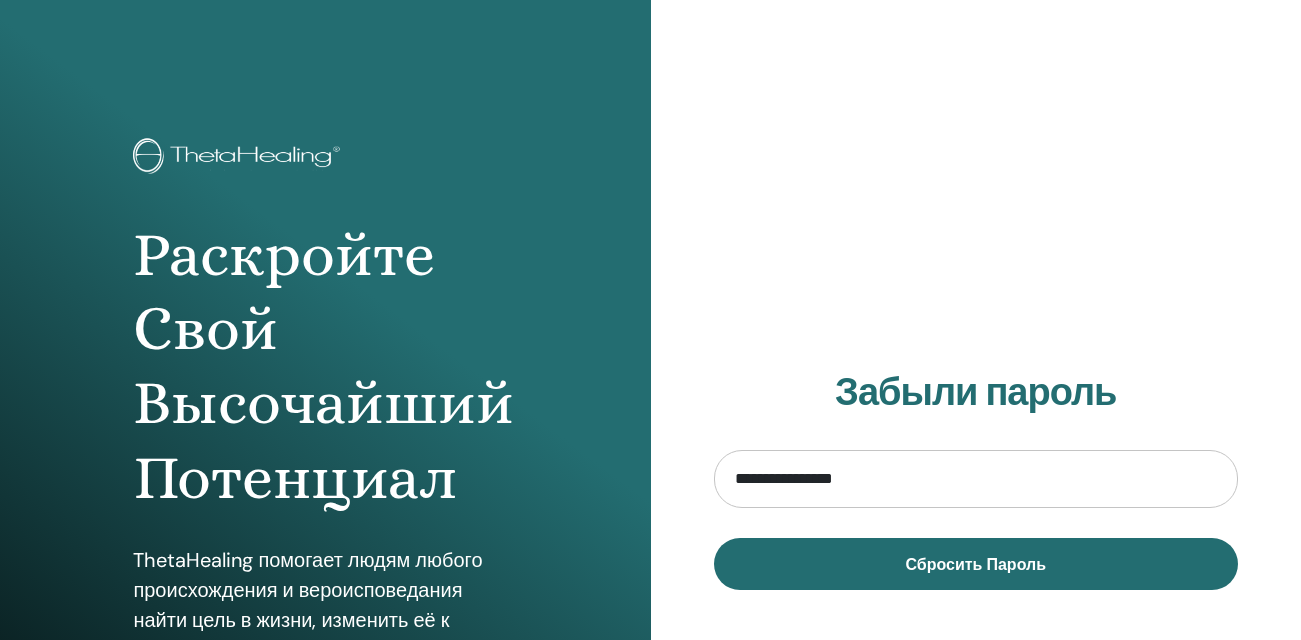 click on "**********" at bounding box center (976, 480) 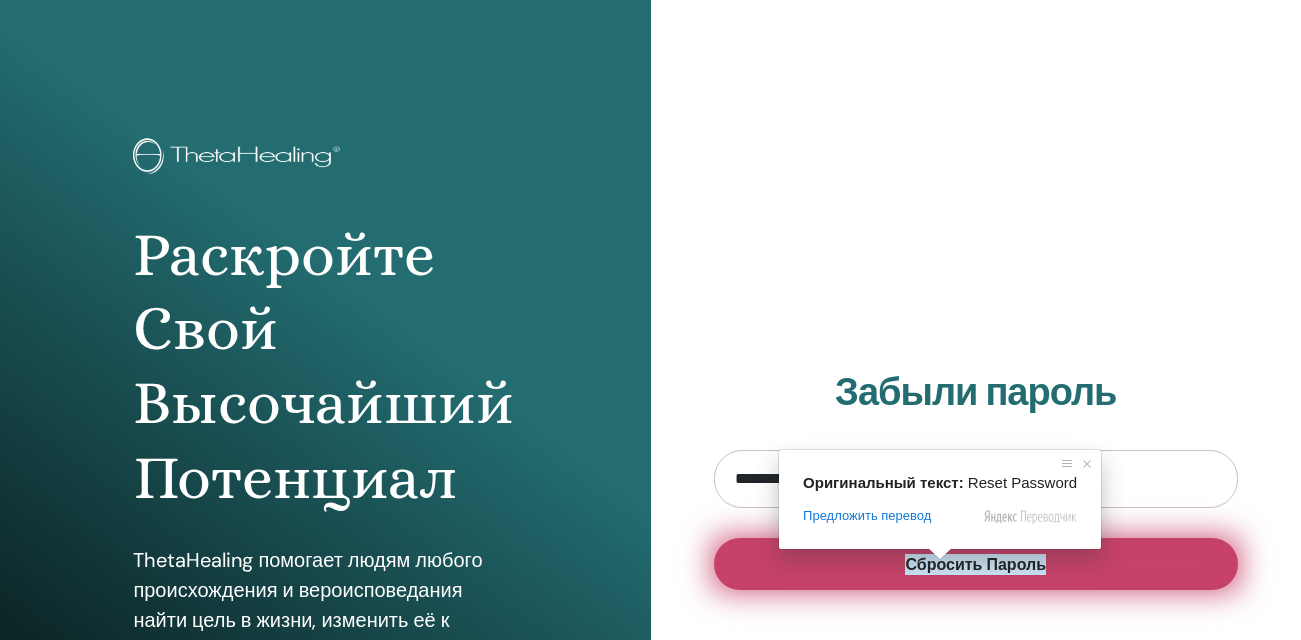 click on "Сбросить Пароль" at bounding box center [975, 564] 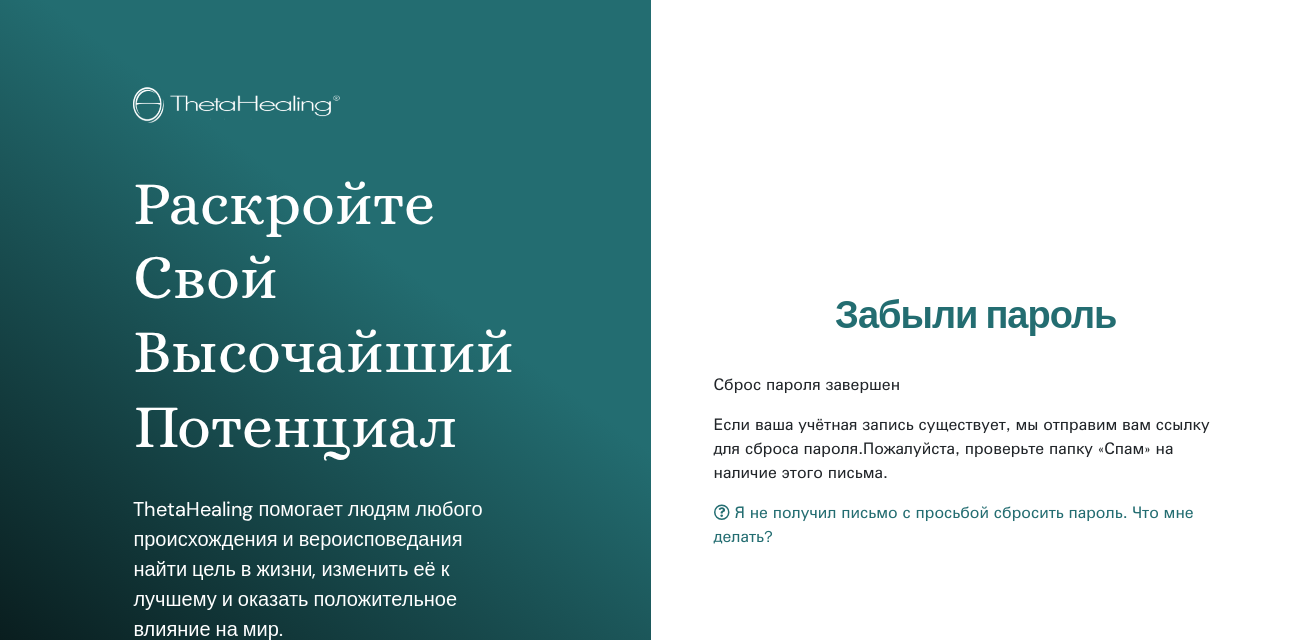 scroll, scrollTop: 100, scrollLeft: 0, axis: vertical 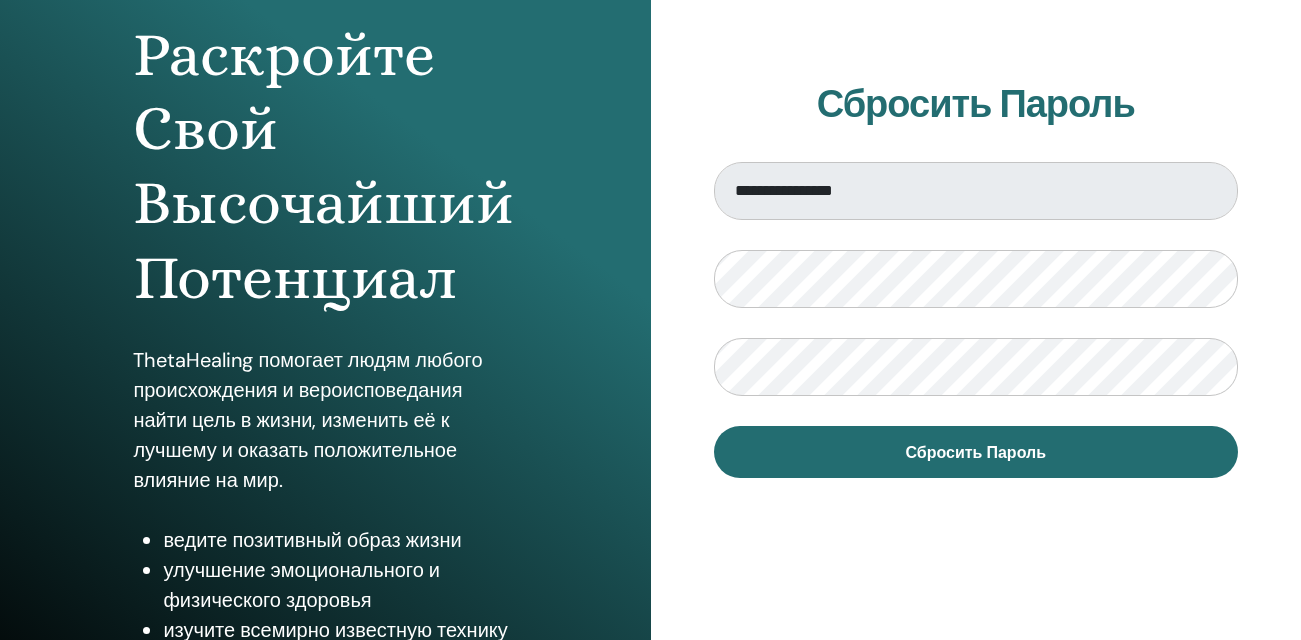 click on "**********" at bounding box center [976, 280] 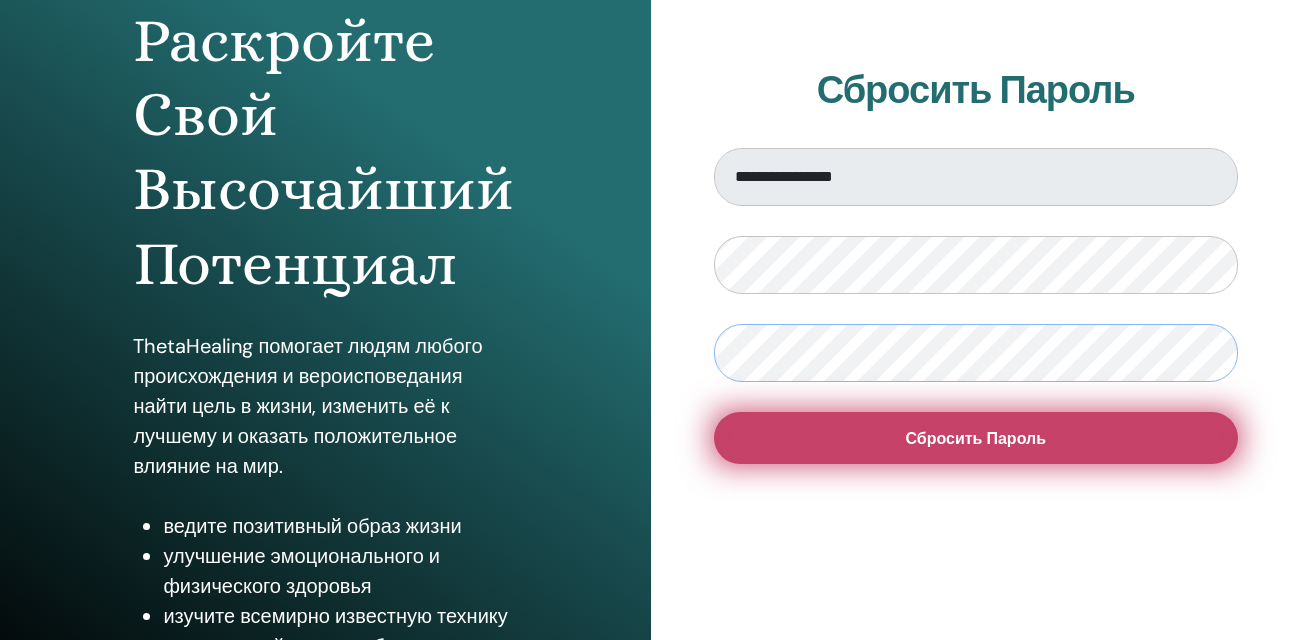 scroll, scrollTop: 220, scrollLeft: 0, axis: vertical 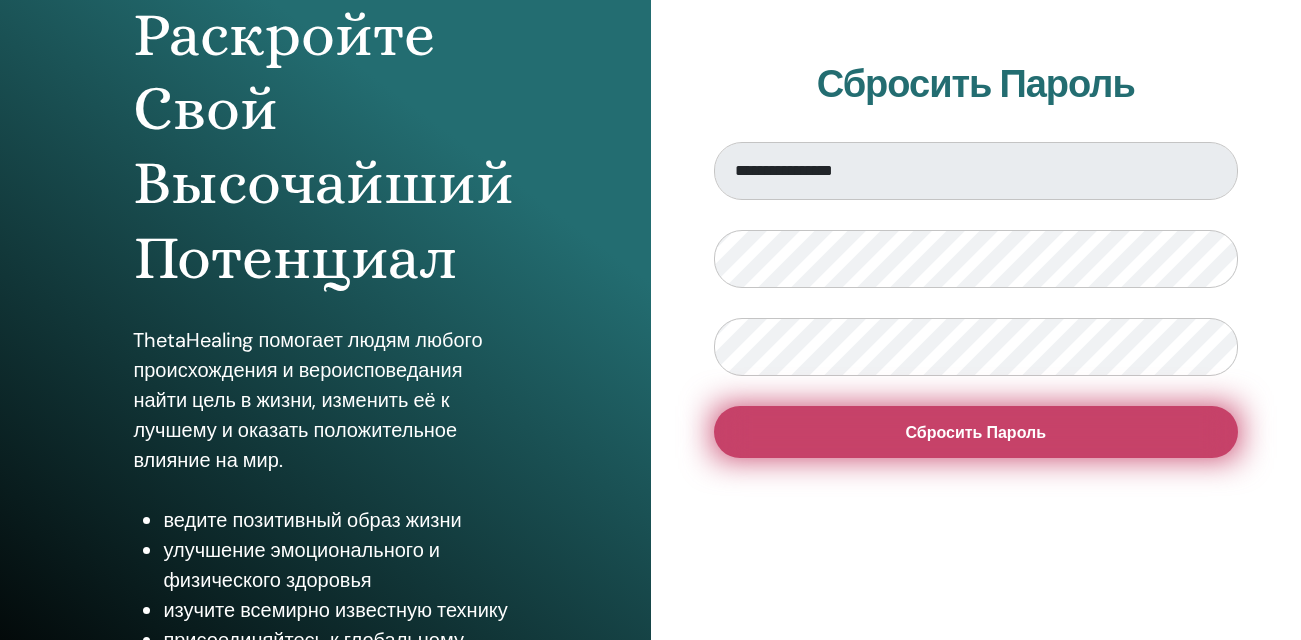 click on "Сбросить Пароль" at bounding box center [975, 432] 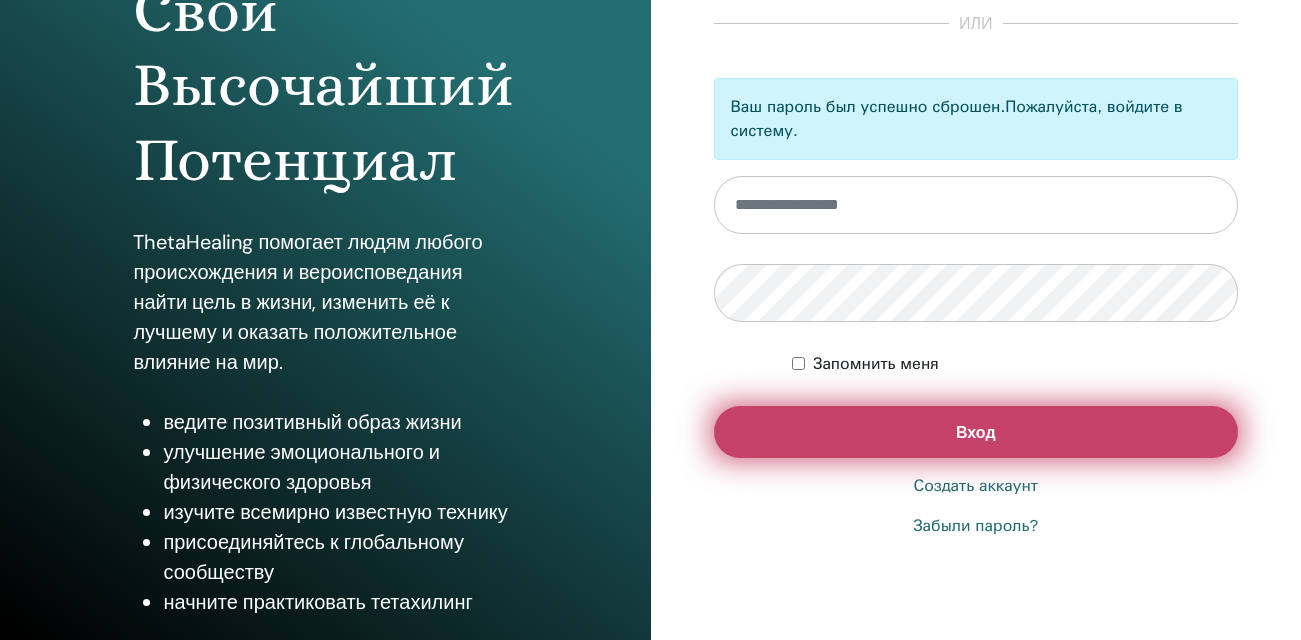 scroll, scrollTop: 320, scrollLeft: 0, axis: vertical 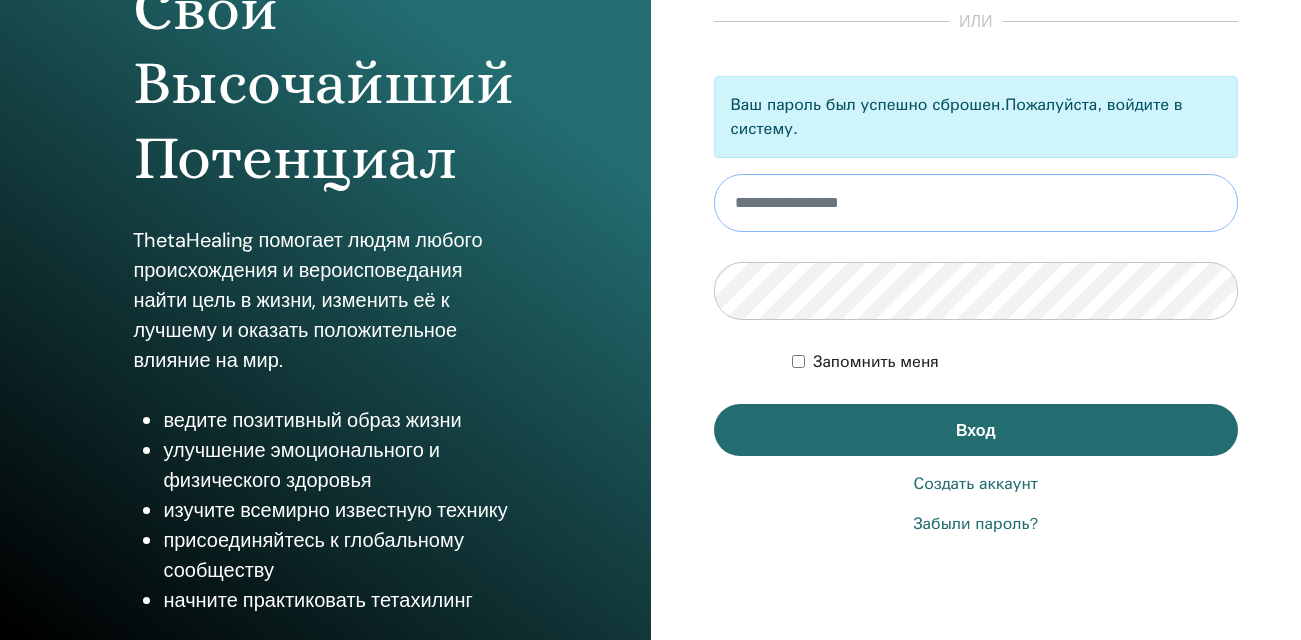 type on "**********" 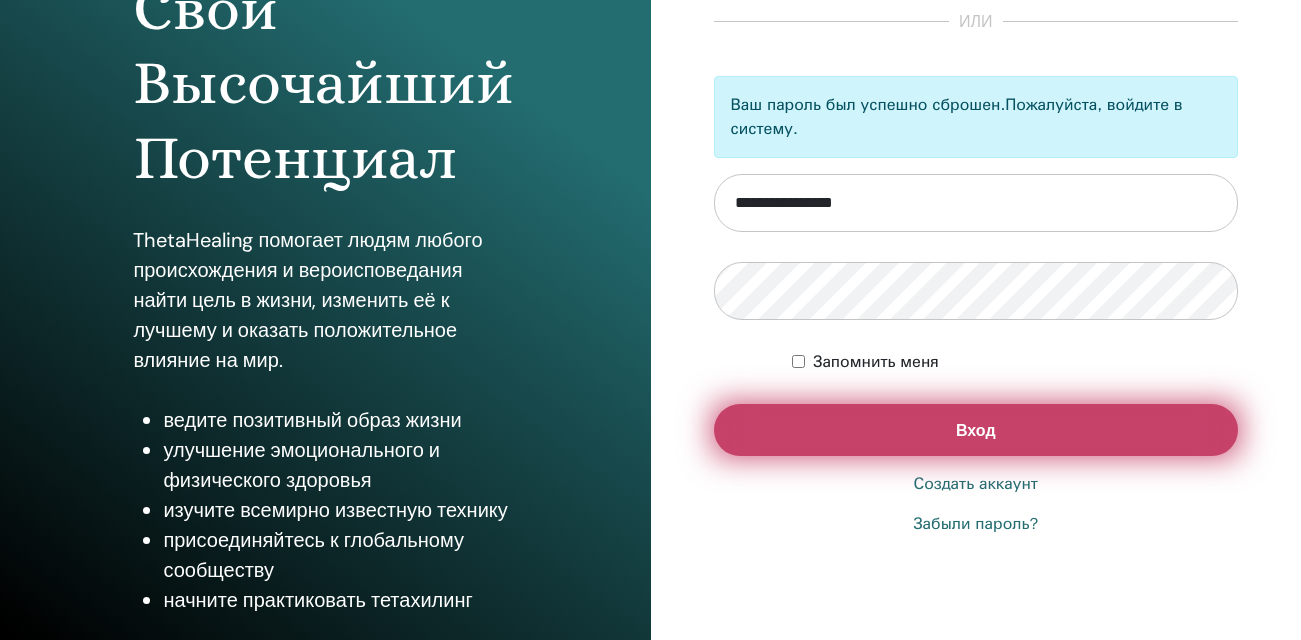 click on "Вход" at bounding box center (976, 430) 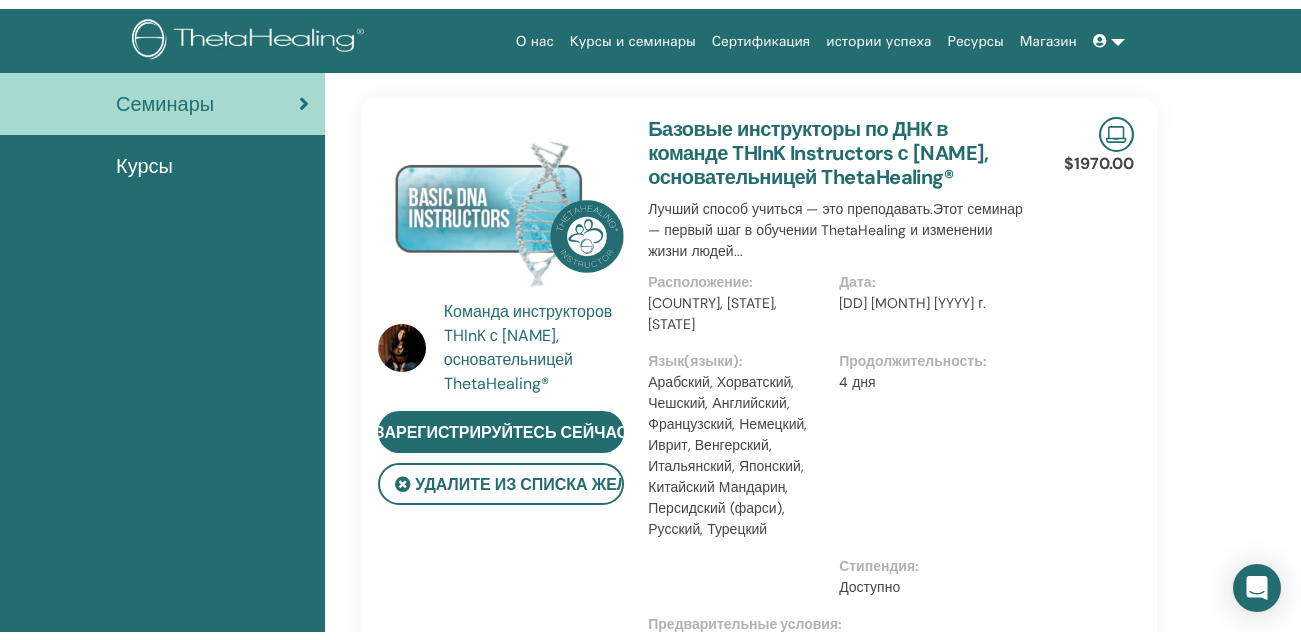 scroll, scrollTop: 0, scrollLeft: 0, axis: both 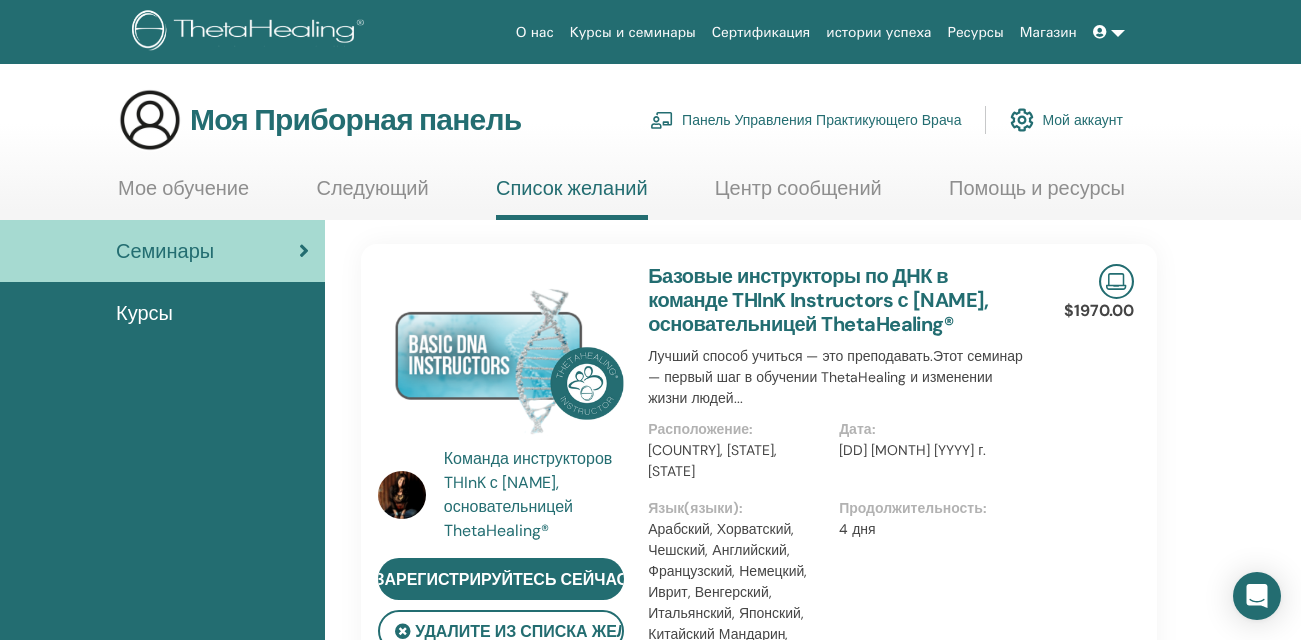 click on "Мое обучение" at bounding box center [183, 188] 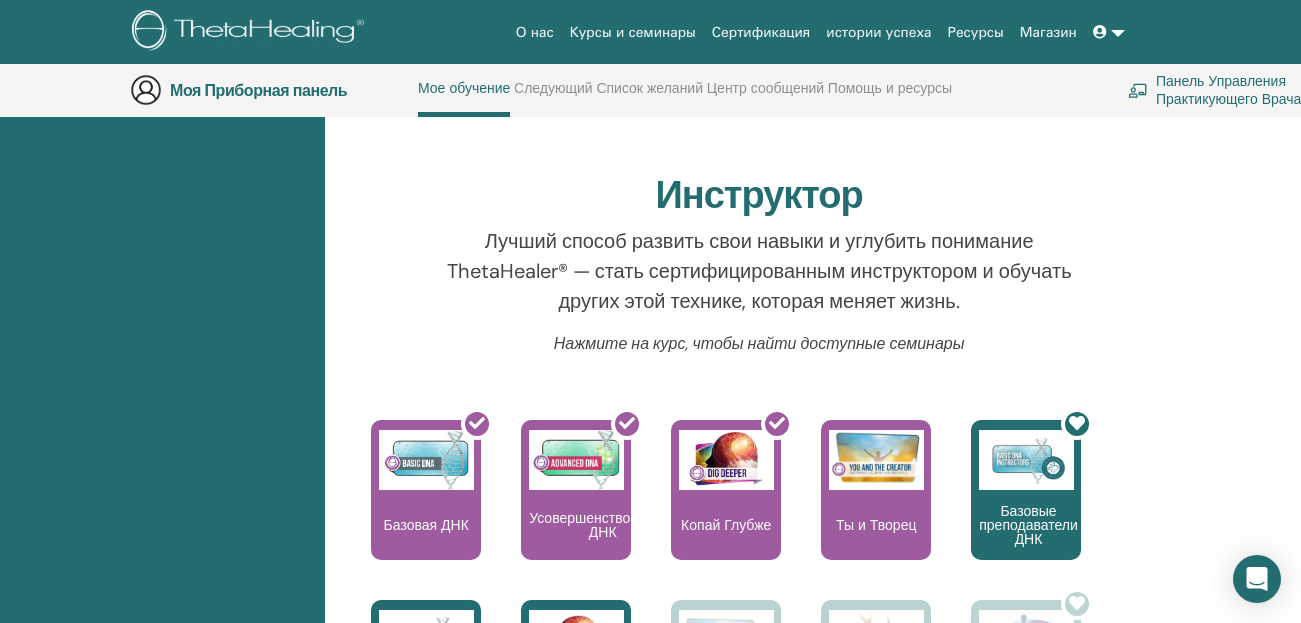 scroll, scrollTop: 453, scrollLeft: 0, axis: vertical 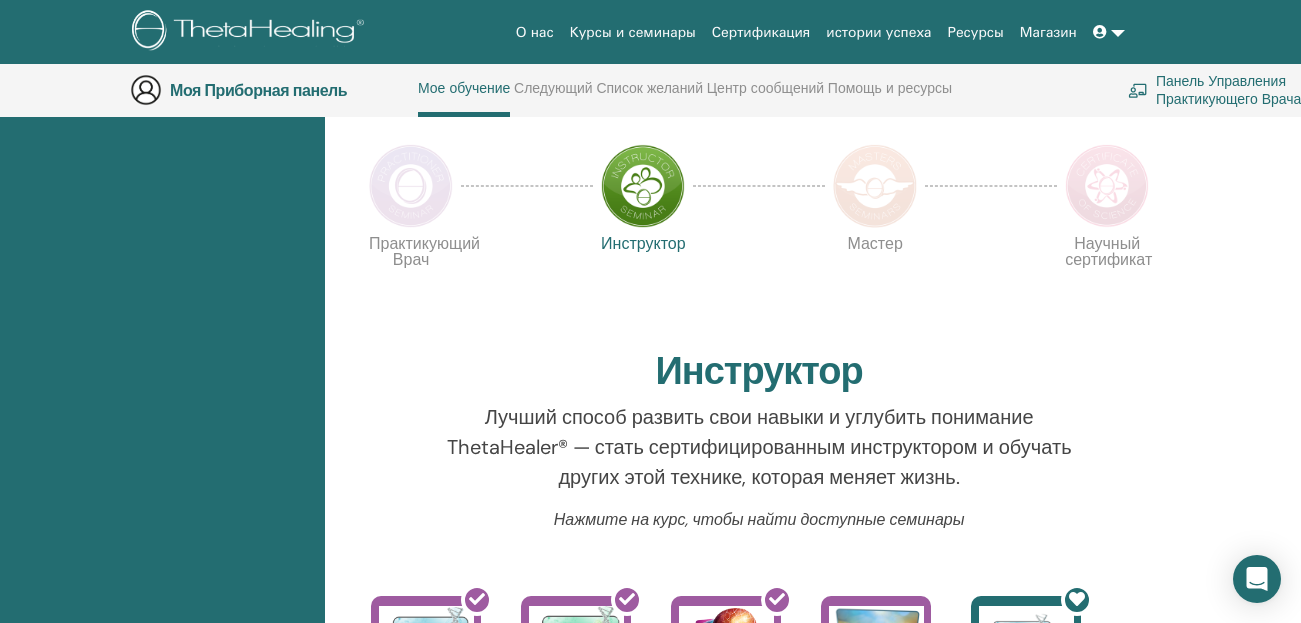 click at bounding box center (875, 186) 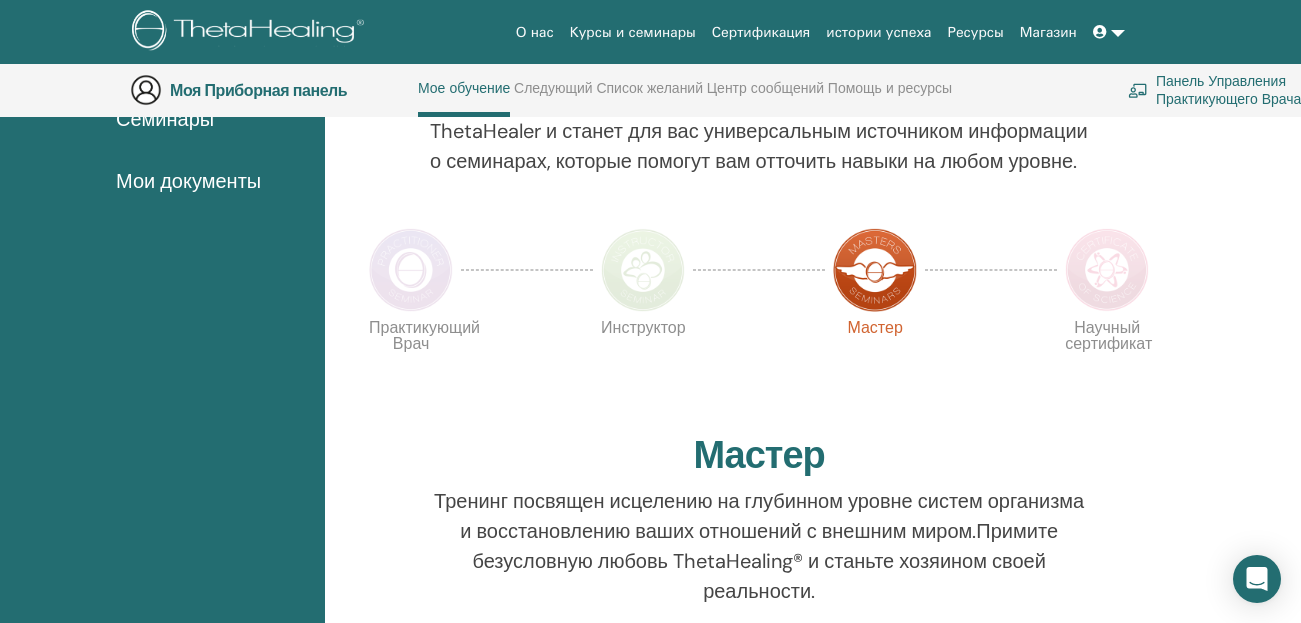scroll, scrollTop: 353, scrollLeft: 0, axis: vertical 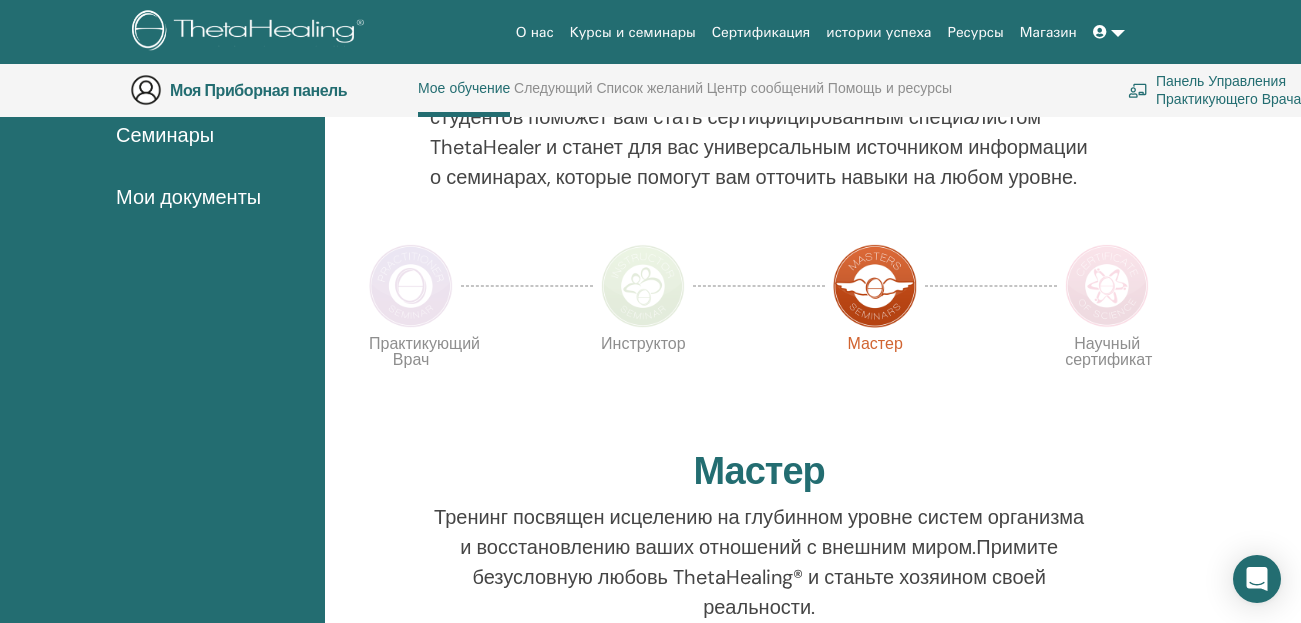 click at bounding box center [643, 286] 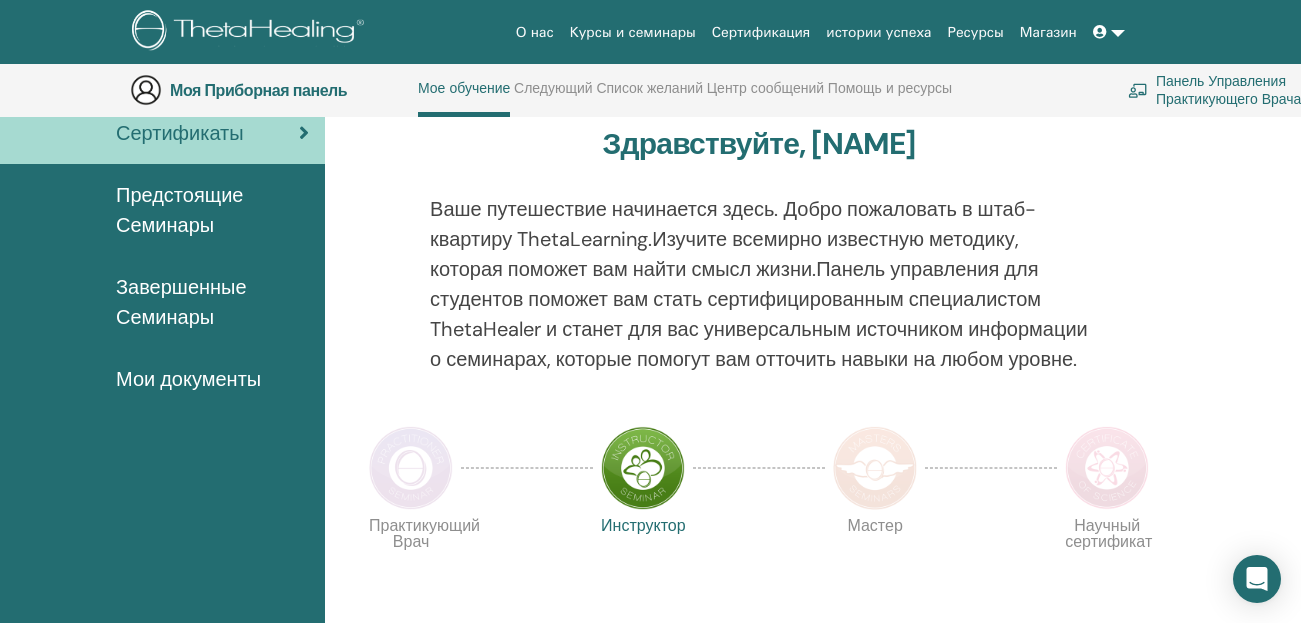 scroll, scrollTop: 153, scrollLeft: 0, axis: vertical 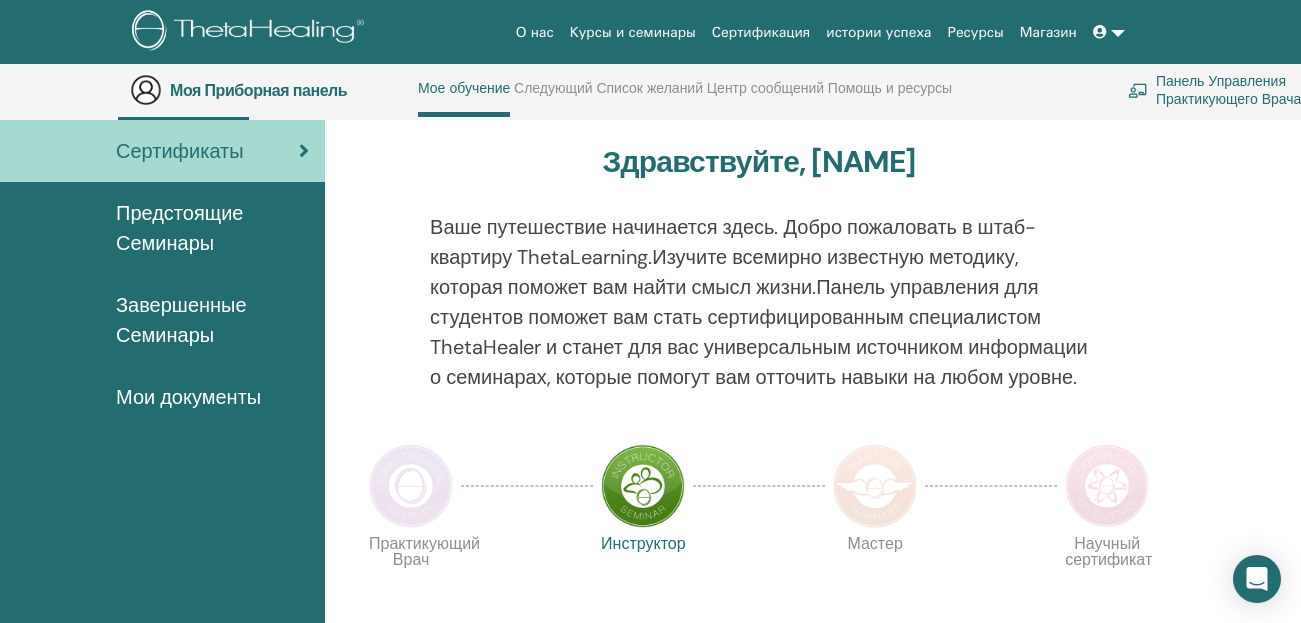click at bounding box center [411, 486] 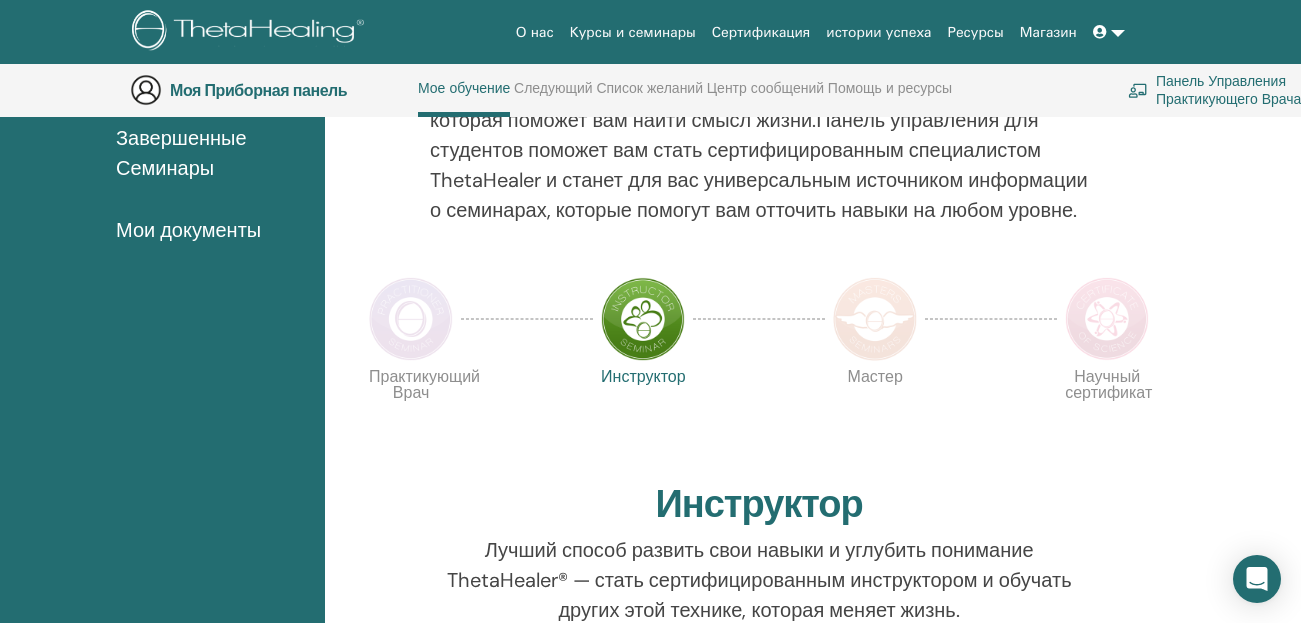 scroll, scrollTop: 353, scrollLeft: 0, axis: vertical 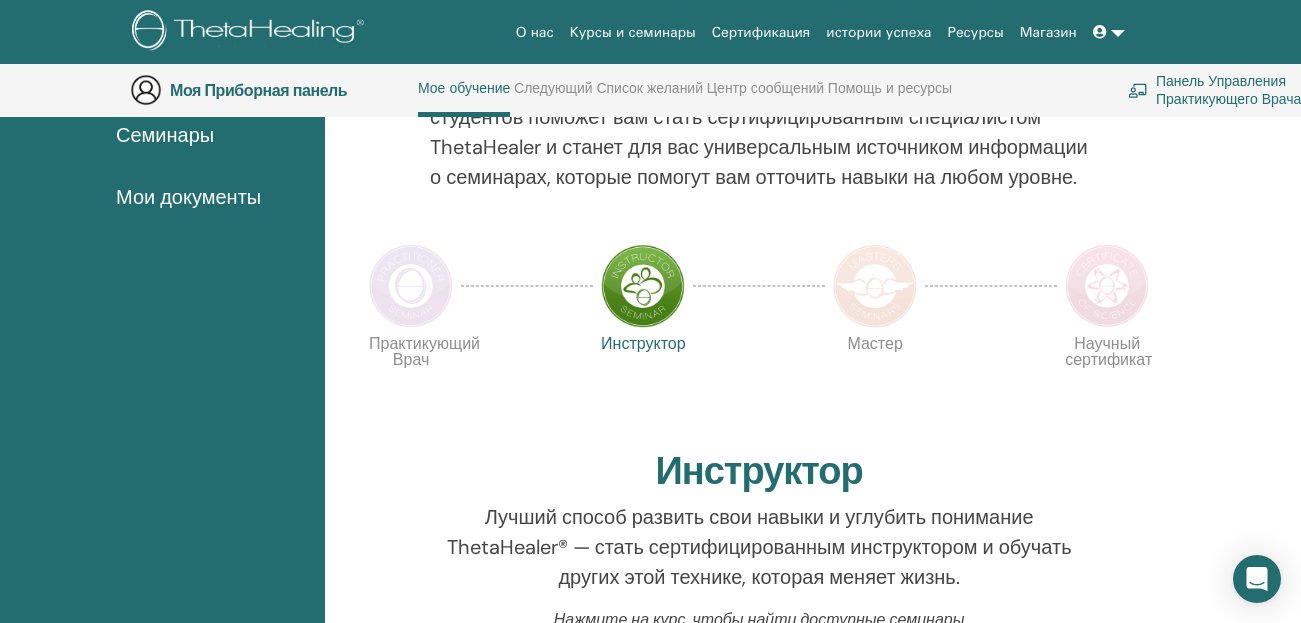 click at bounding box center (411, 286) 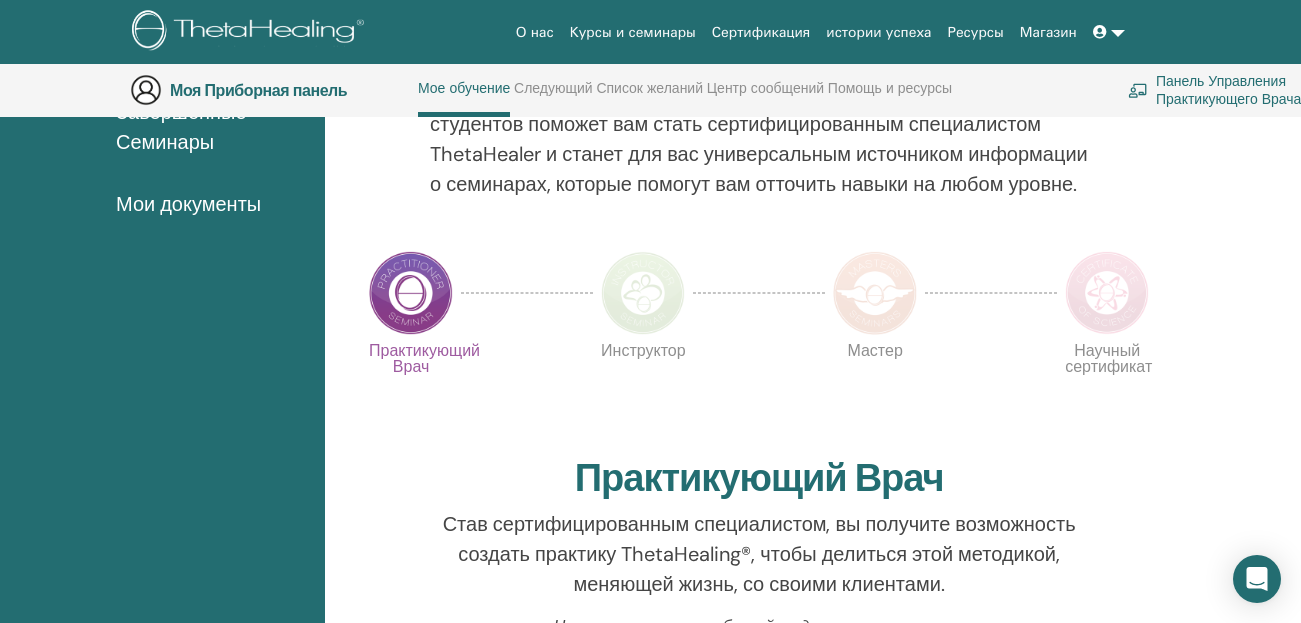 scroll, scrollTop: 353, scrollLeft: 0, axis: vertical 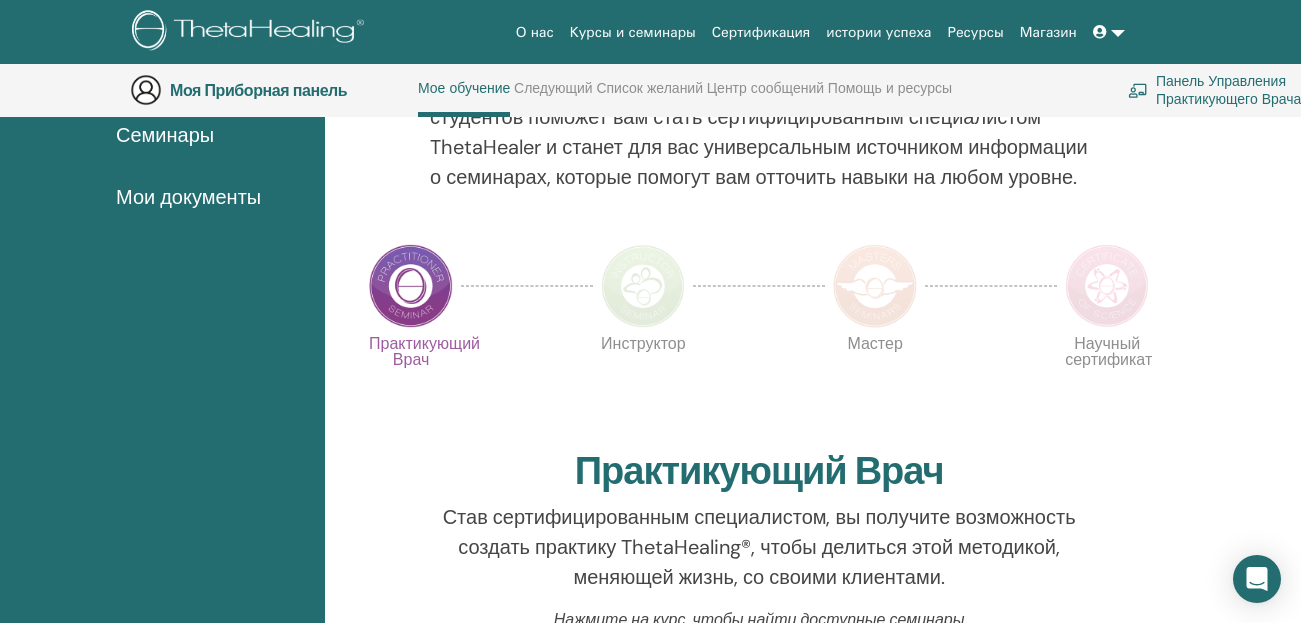 click at bounding box center [1107, 286] 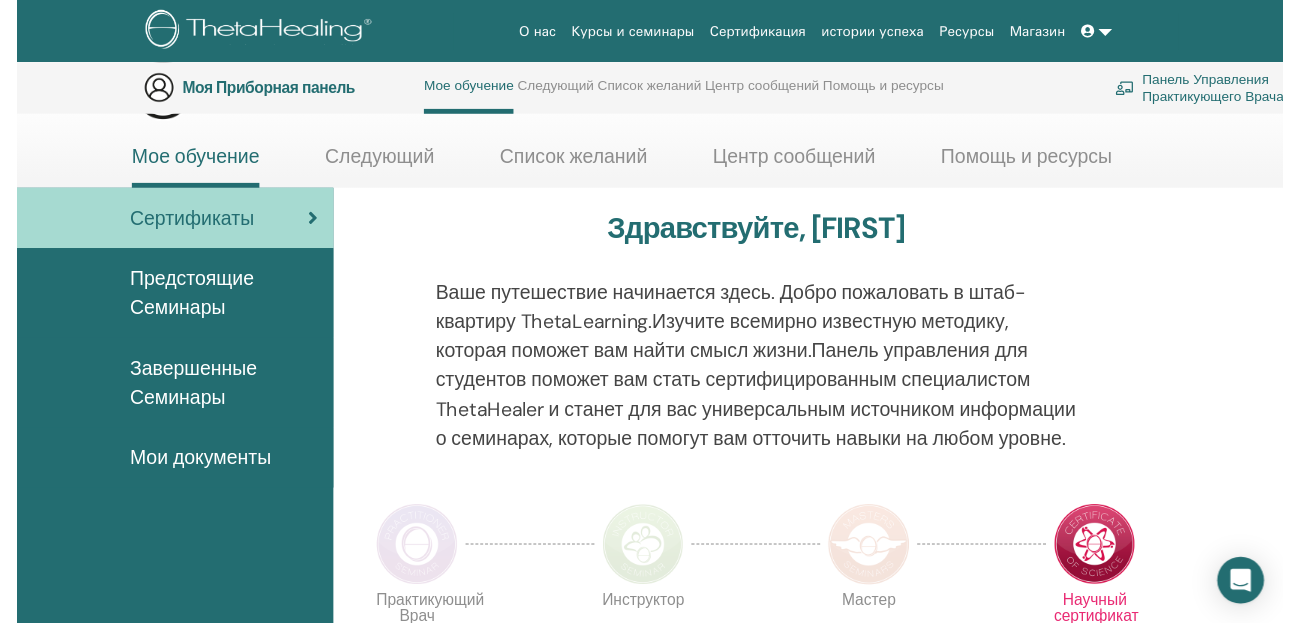 scroll, scrollTop: 253, scrollLeft: 0, axis: vertical 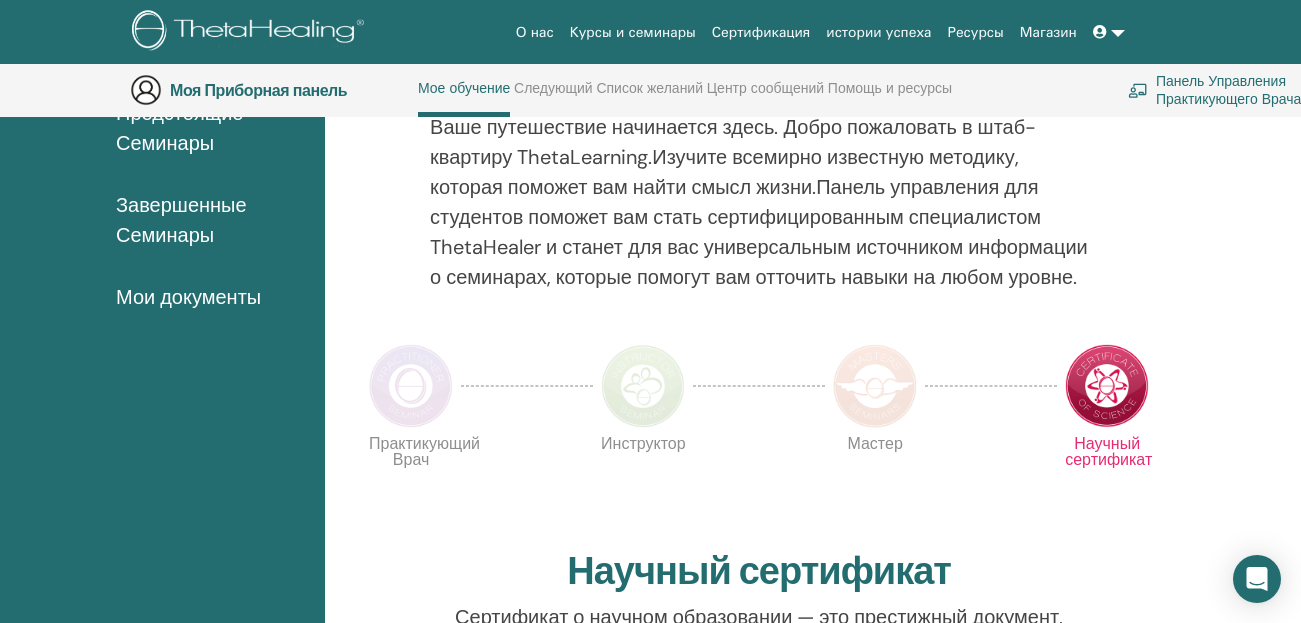 click at bounding box center (643, 386) 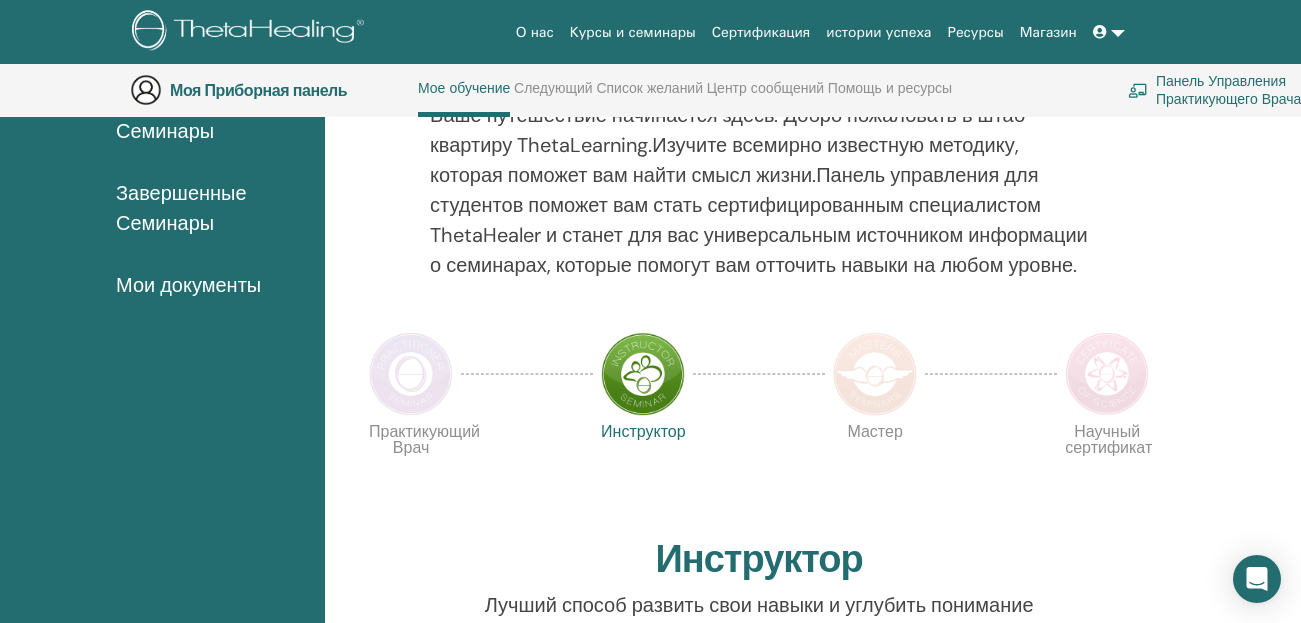 scroll, scrollTop: 253, scrollLeft: 0, axis: vertical 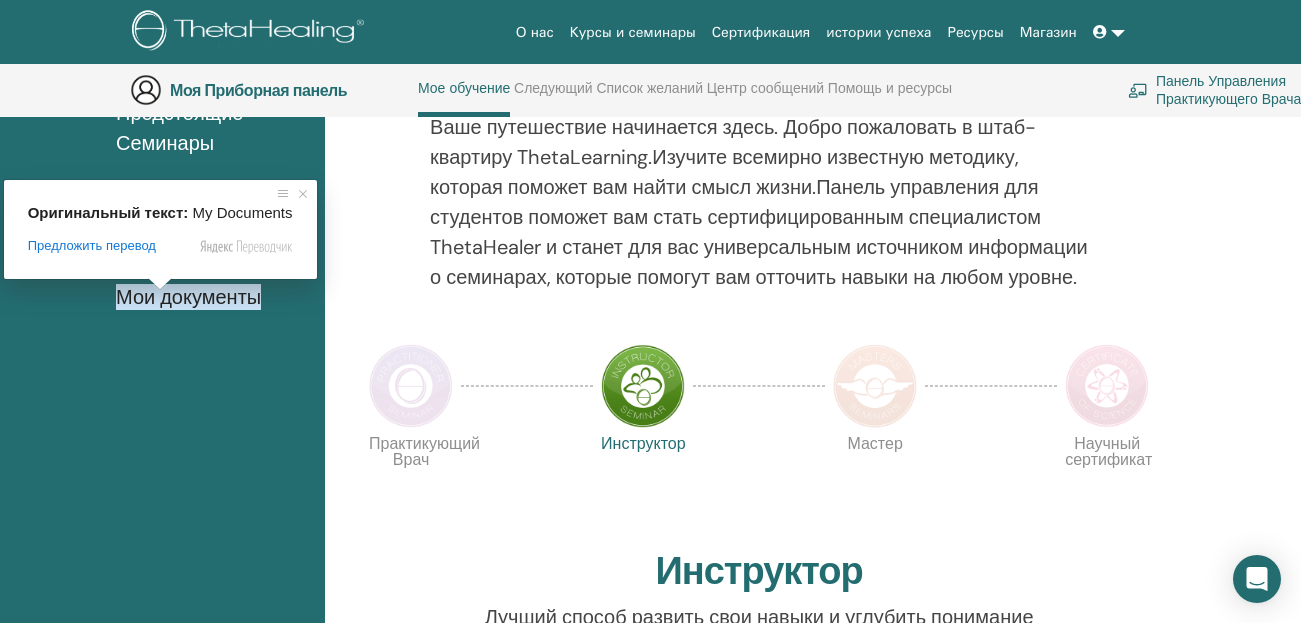 click on "О нас
Курсы и семинары
Сертификация
истории успеха
Ресурсы
Магазин
NH [FIRST] [LAST] My ThetaLearning My ThetaHealers My Seminars Wishlist Become a Practitioner Notifications 2 Messages My Theta Account Support Logout
Моя Приборная панель" at bounding box center [650, 1472] 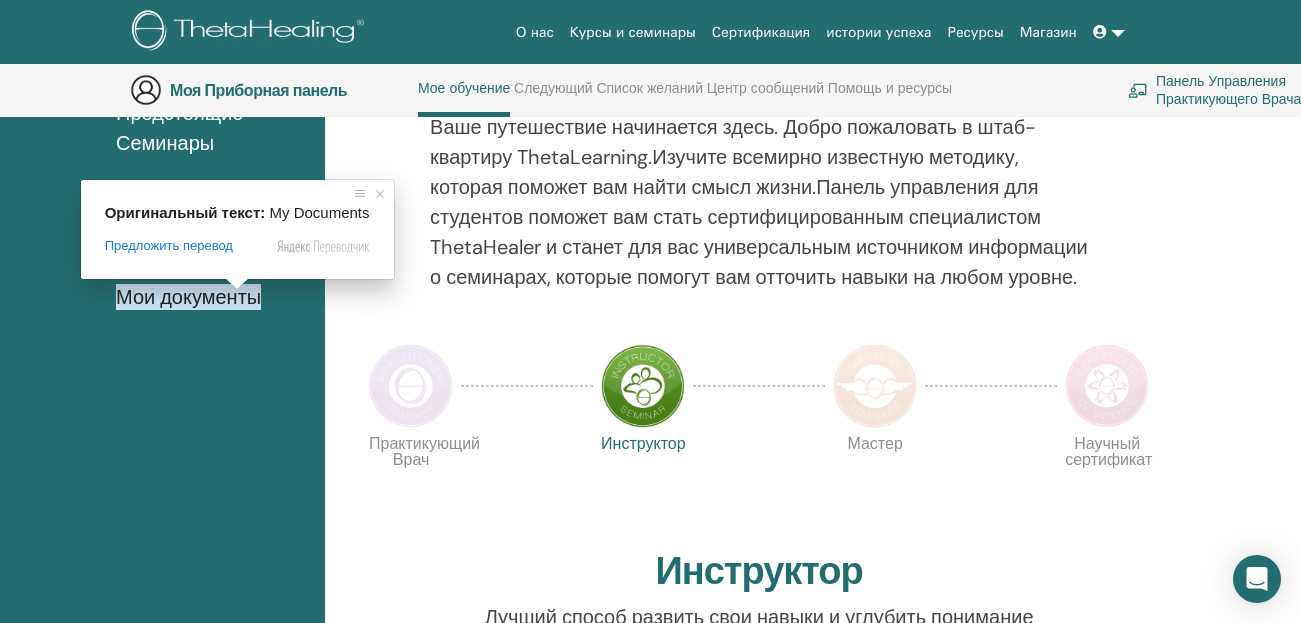 click on "Мои документы" at bounding box center [188, 297] 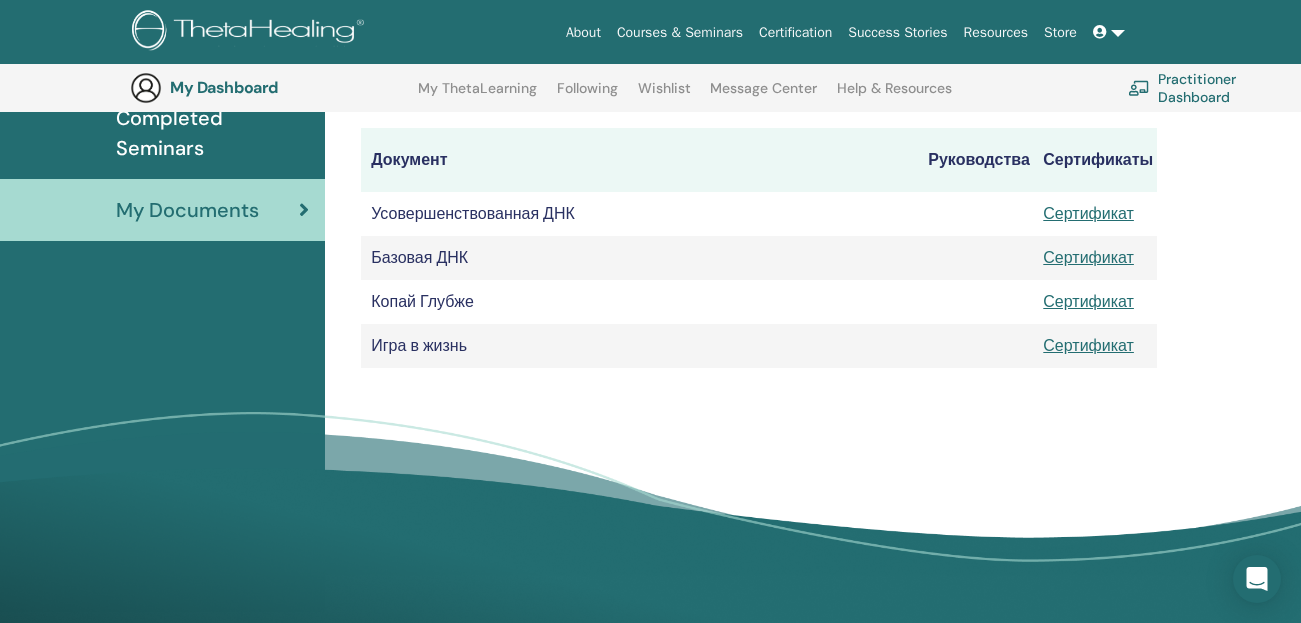 scroll, scrollTop: 348, scrollLeft: 0, axis: vertical 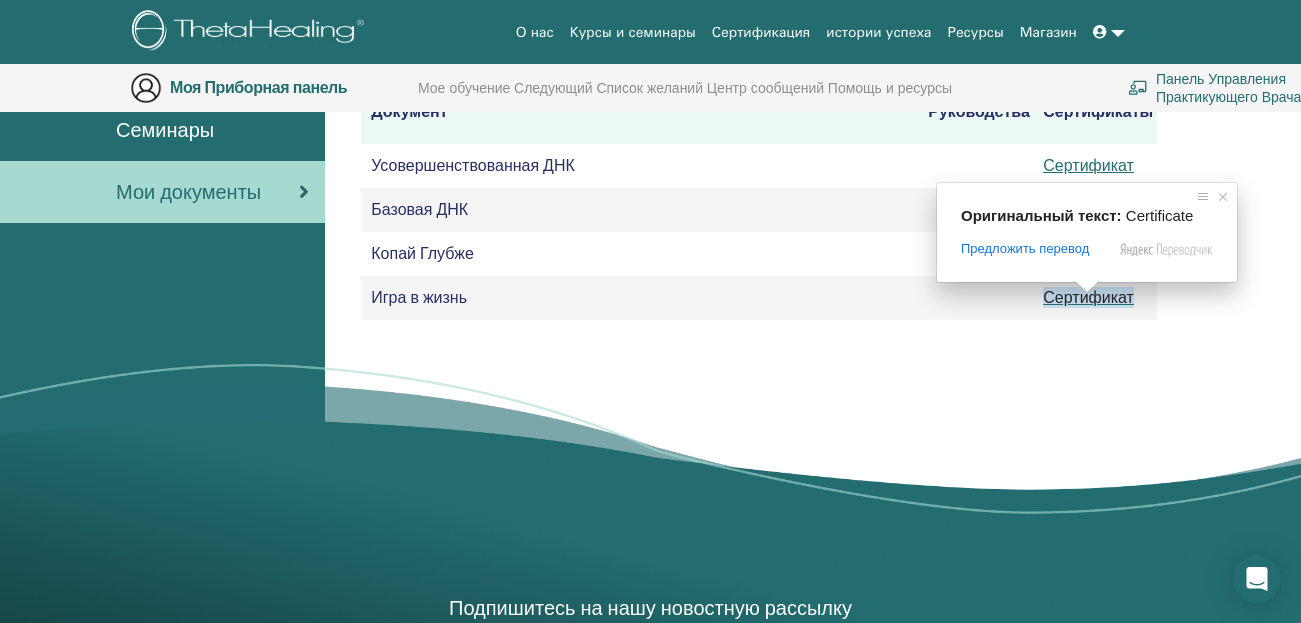click at bounding box center (1087, 287) 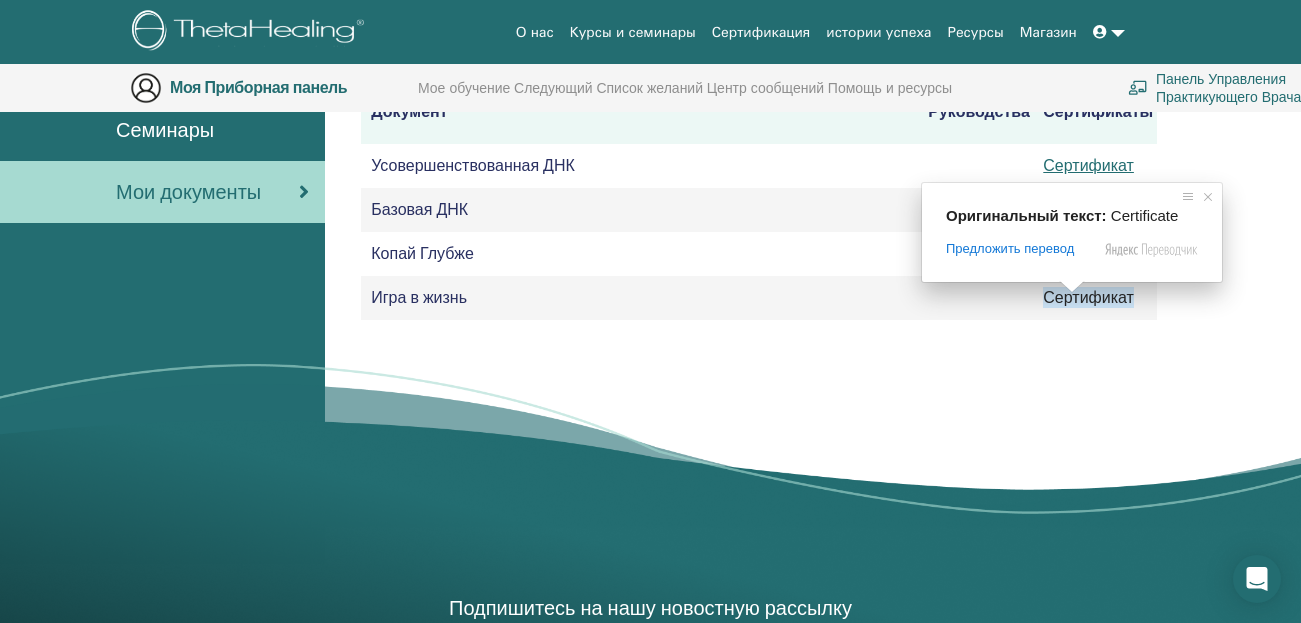 click on "NH [NAME] My ThetaLearning My ThetaHealers My Seminars Wishlist Become a Practitioner Notifications 2 Messages My Theta Account Support Logout
Моя Приборная панель" at bounding box center (650, 351) 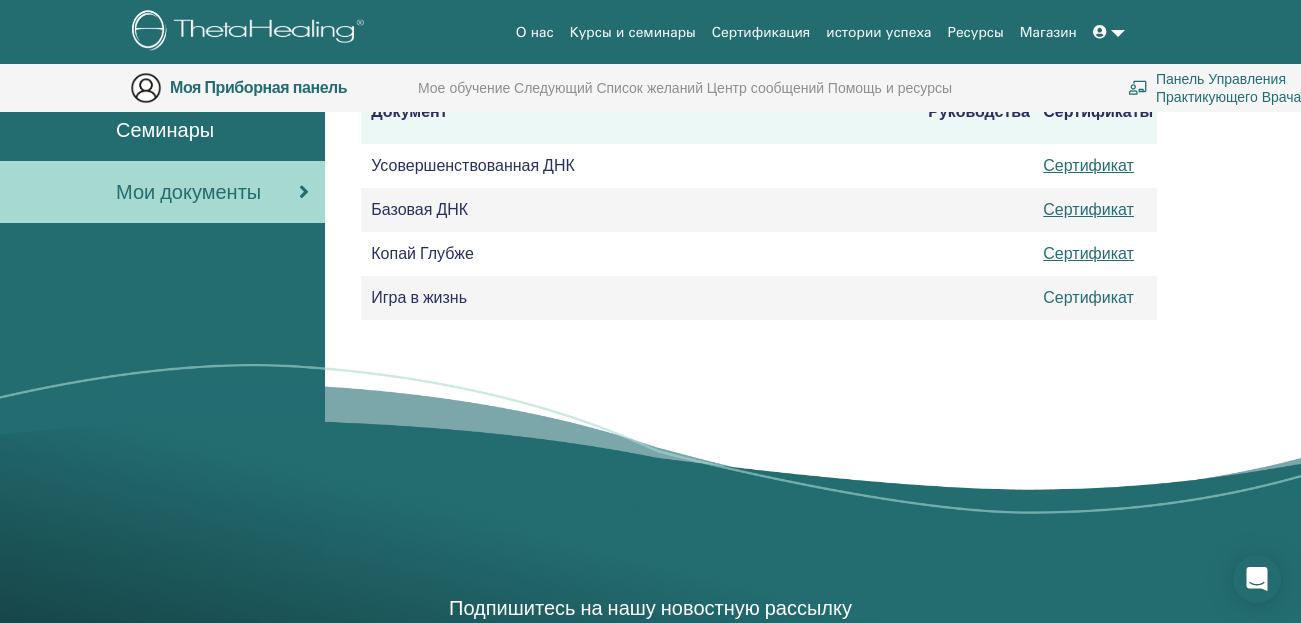 click on "Сертификат" at bounding box center (1088, 297) 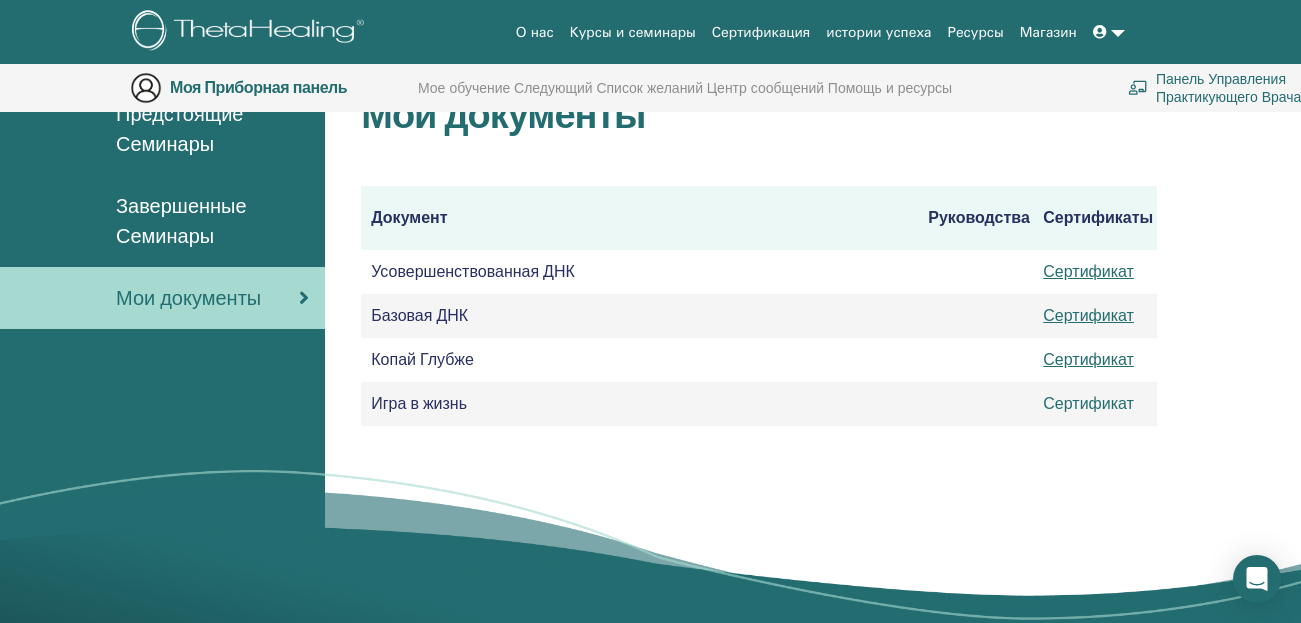 scroll, scrollTop: 148, scrollLeft: 0, axis: vertical 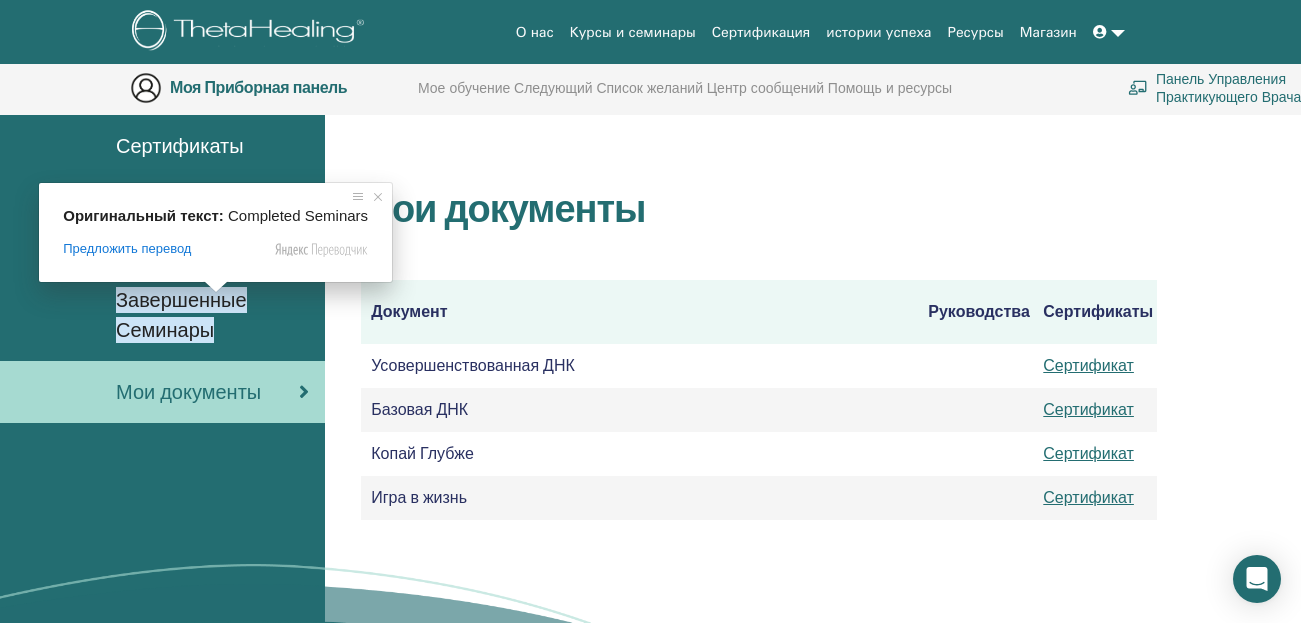 click on "Завершенные Семинары" at bounding box center [181, 315] 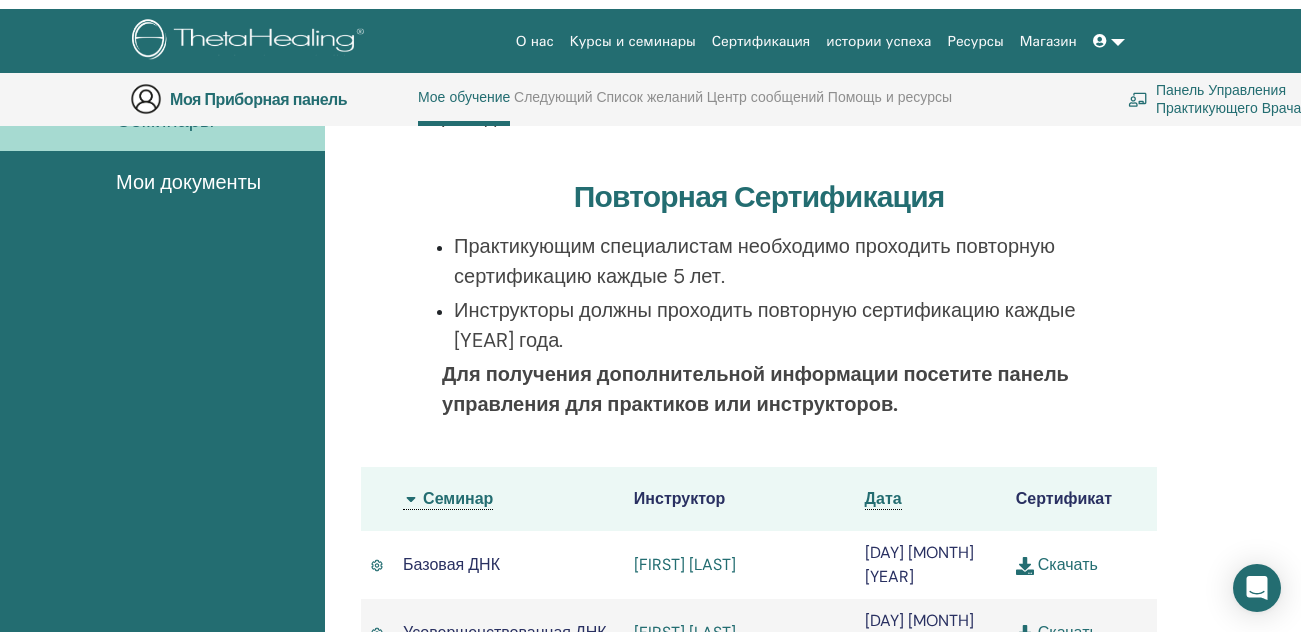 scroll, scrollTop: 0, scrollLeft: 0, axis: both 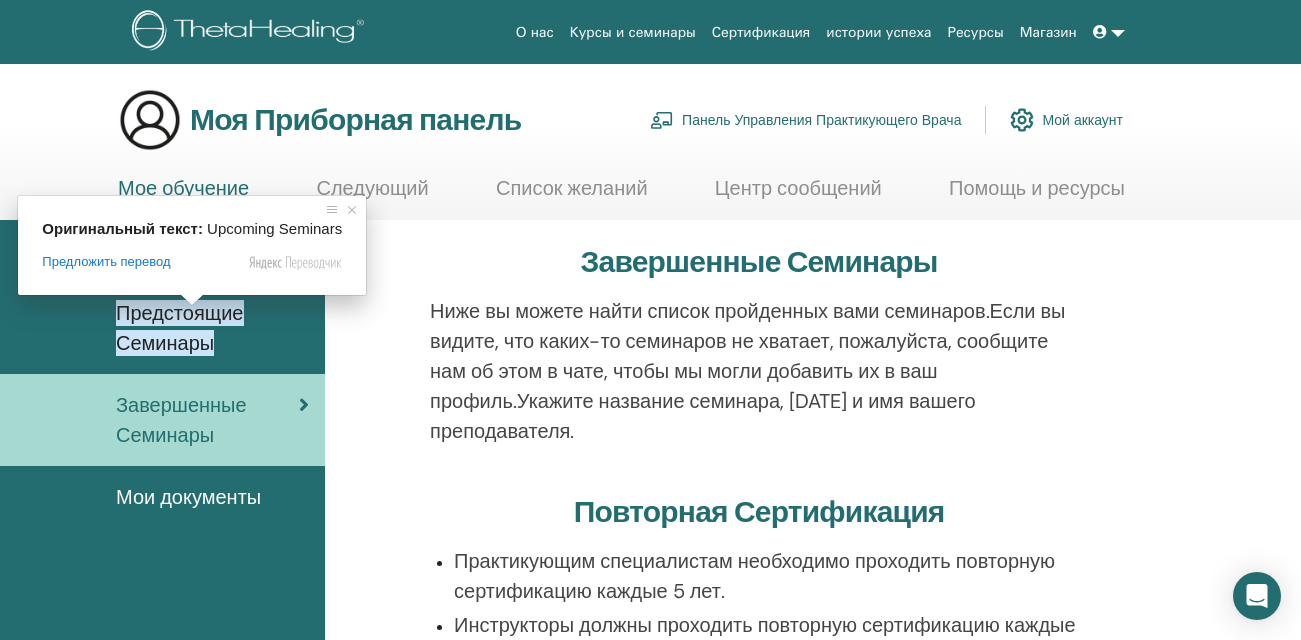 click on "Предстоящие Семинары" at bounding box center [180, 328] 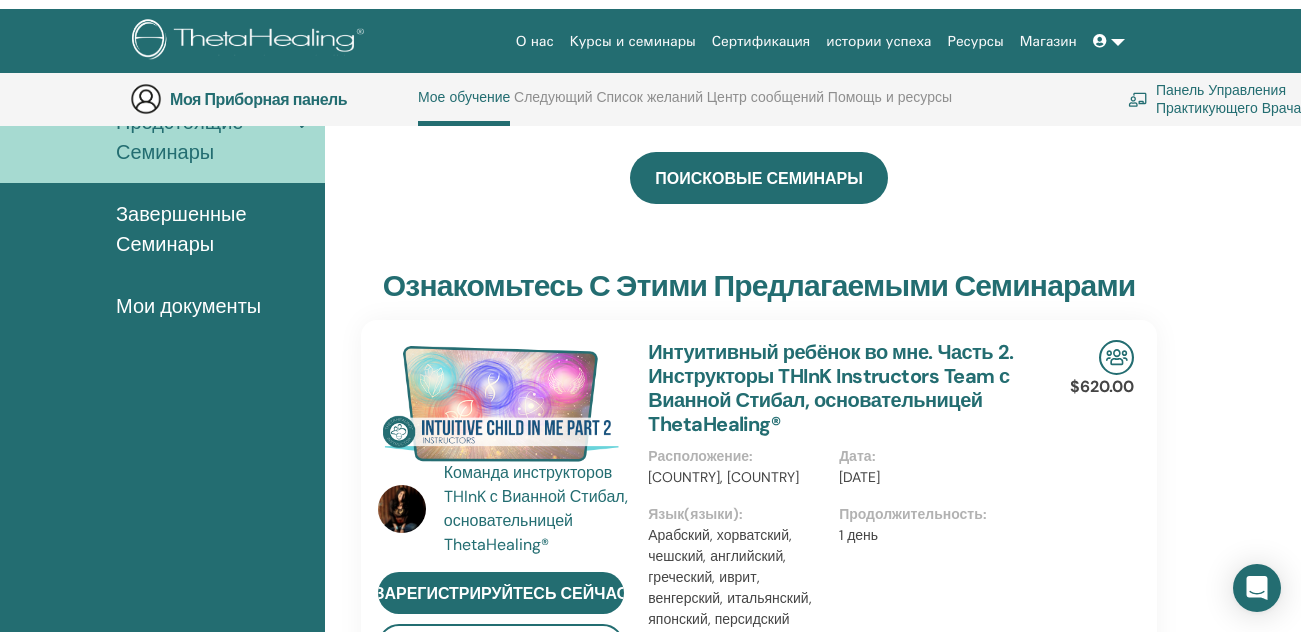 scroll, scrollTop: 0, scrollLeft: 0, axis: both 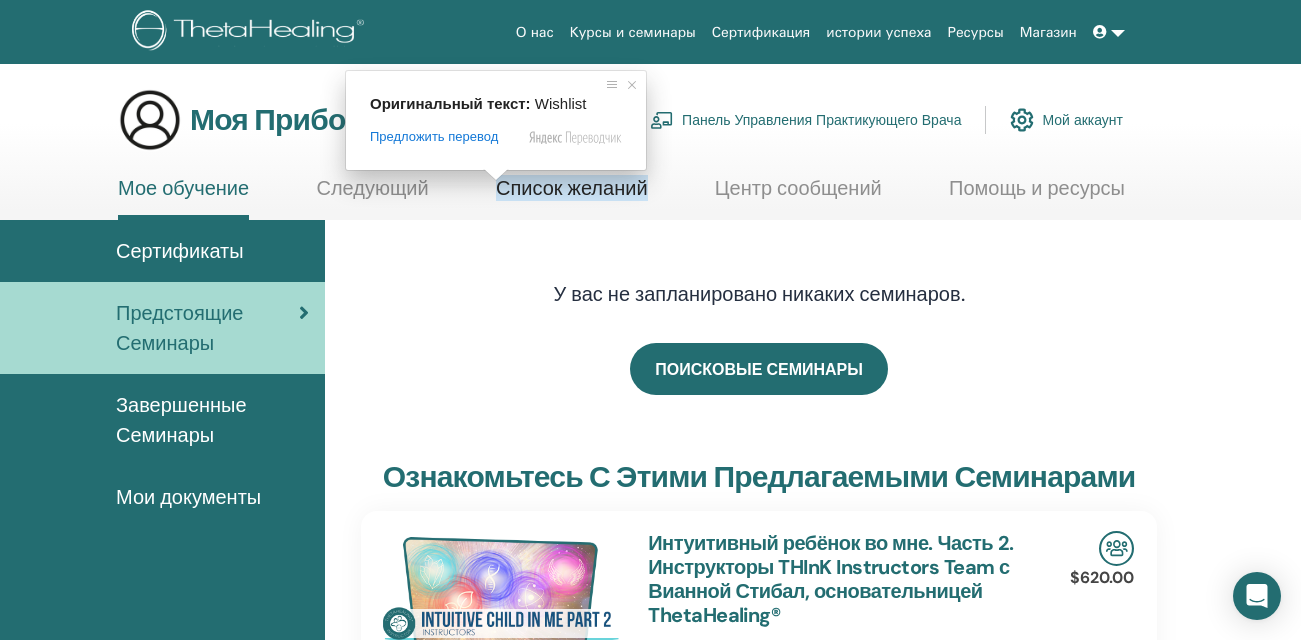 click on "Список желаний" at bounding box center (572, 188) 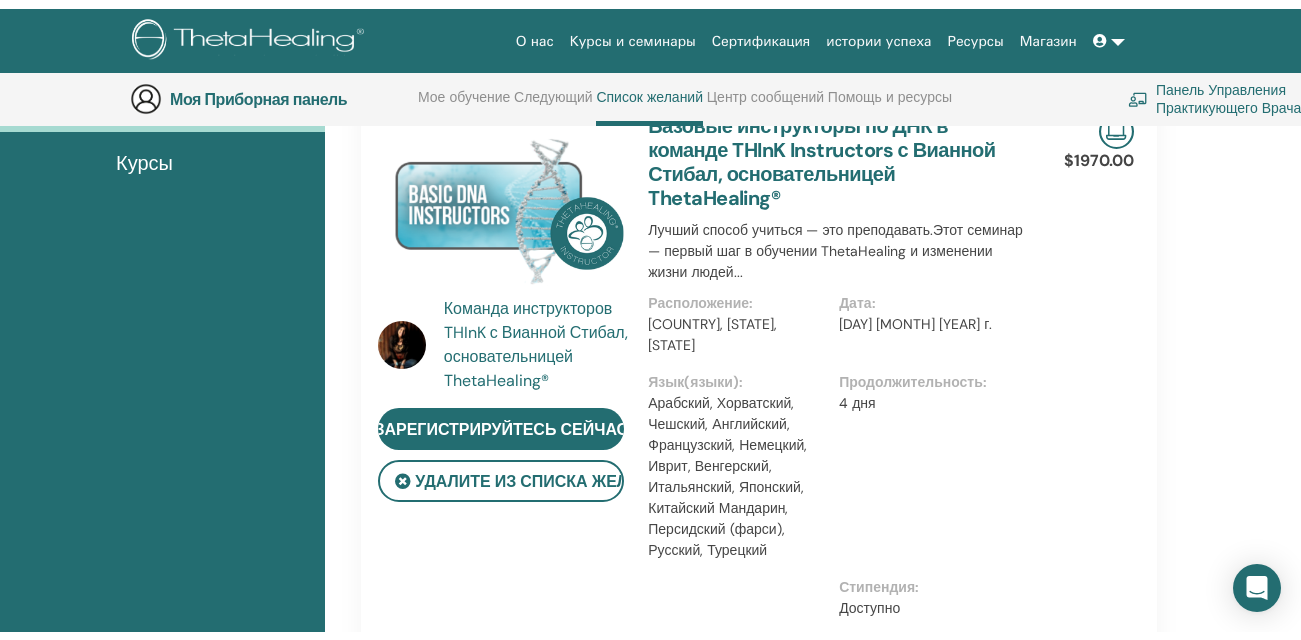 scroll, scrollTop: 0, scrollLeft: 0, axis: both 